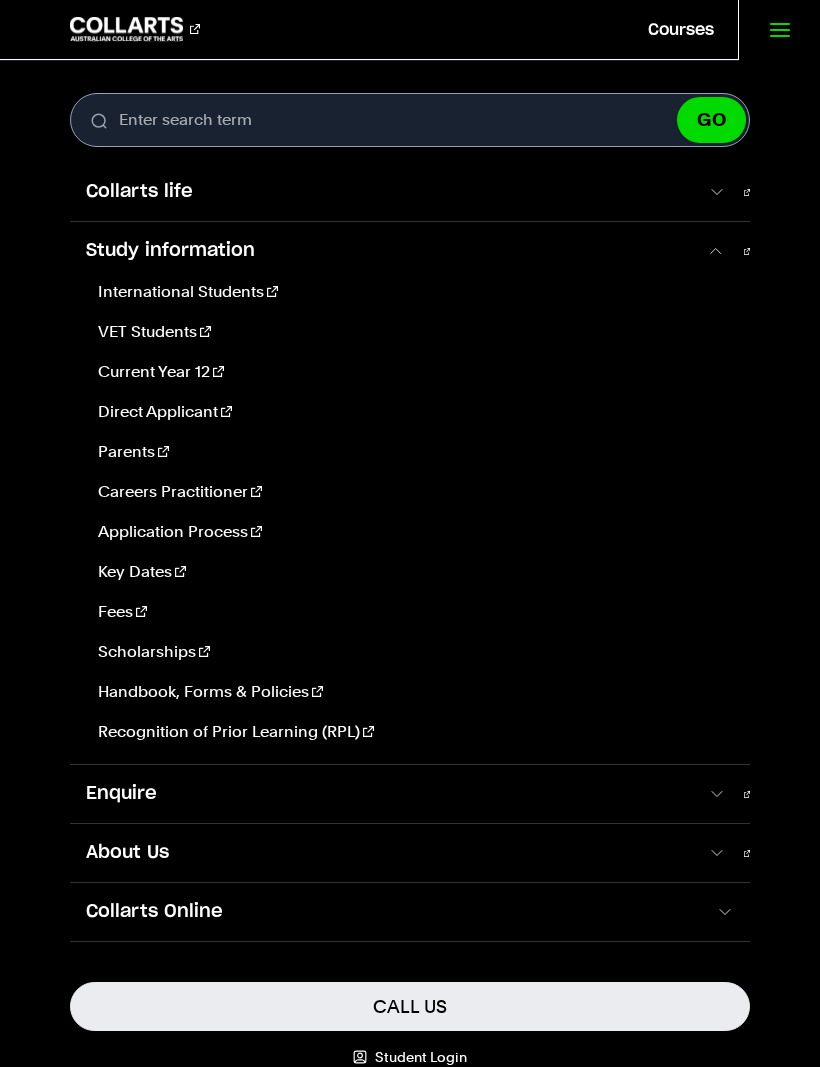 scroll, scrollTop: 0, scrollLeft: 0, axis: both 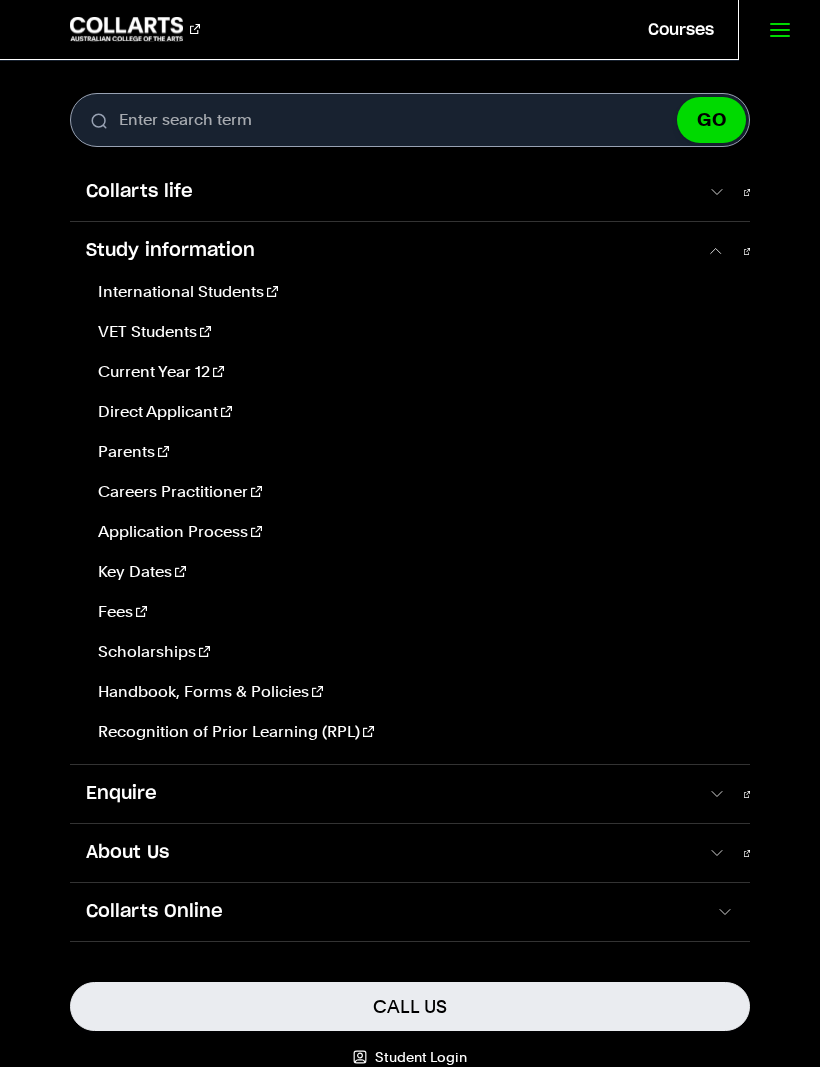 click at bounding box center [716, 192] 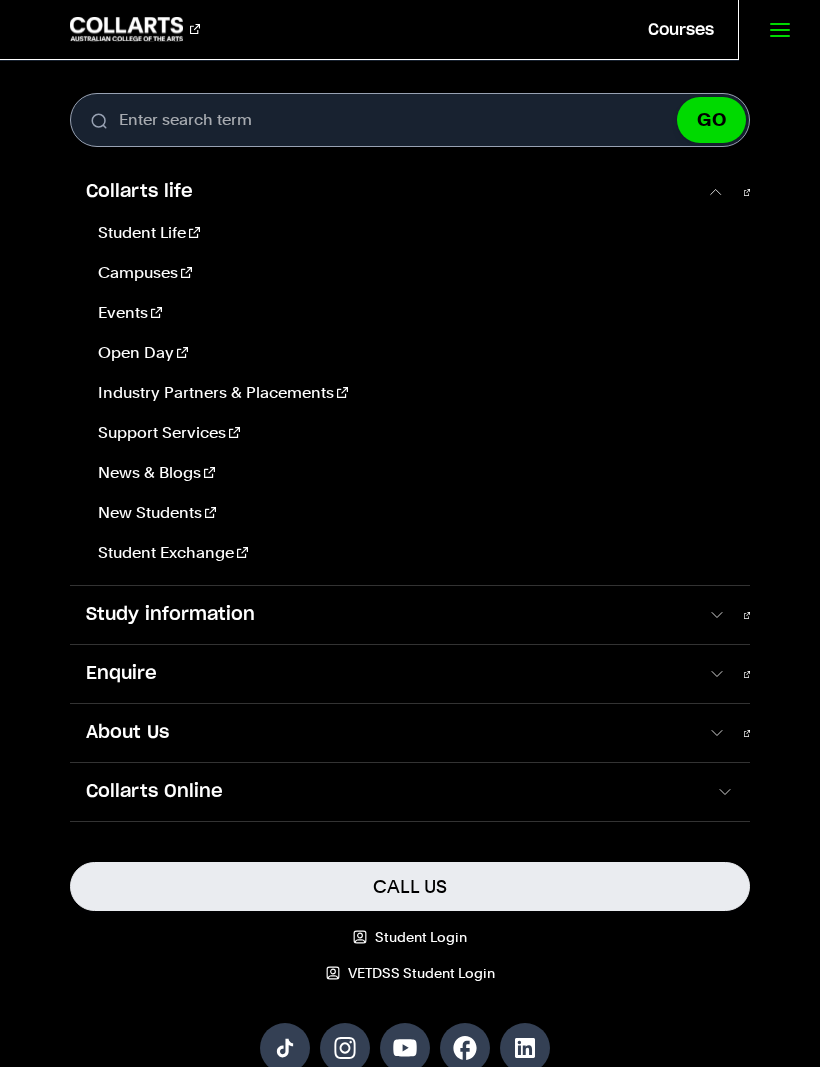 click on "Study information" at bounding box center (388, 615) 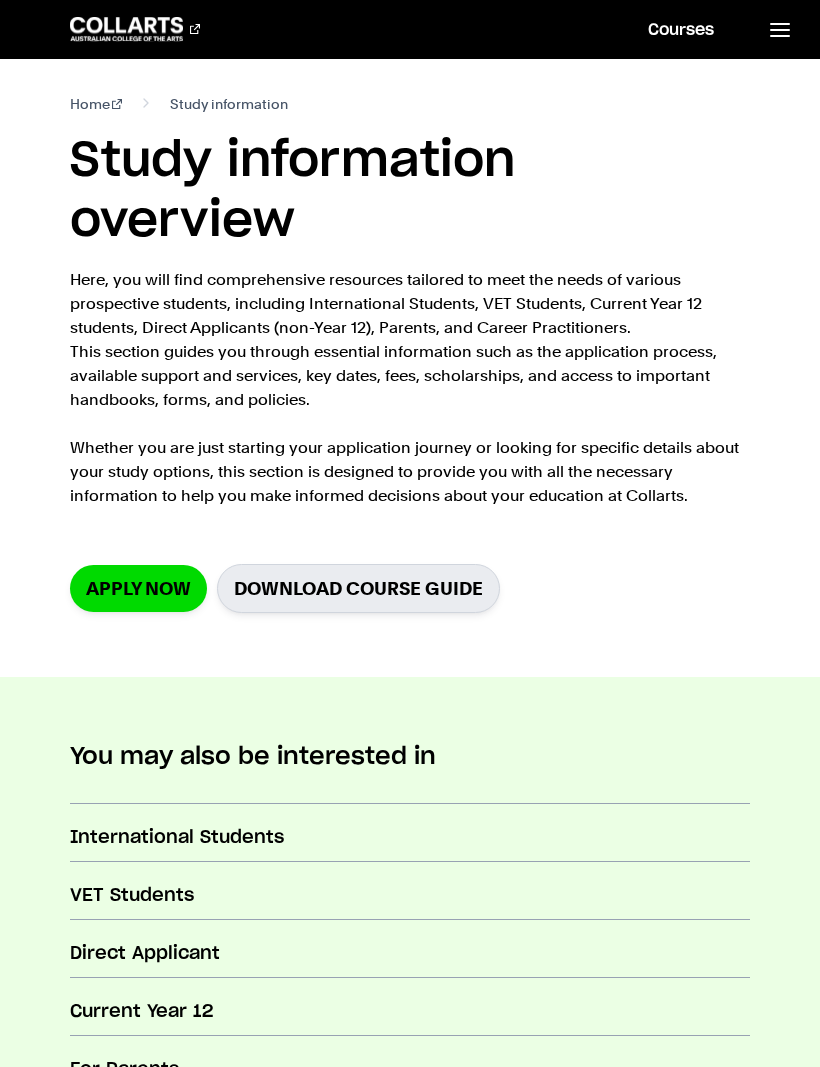 scroll, scrollTop: 0, scrollLeft: 0, axis: both 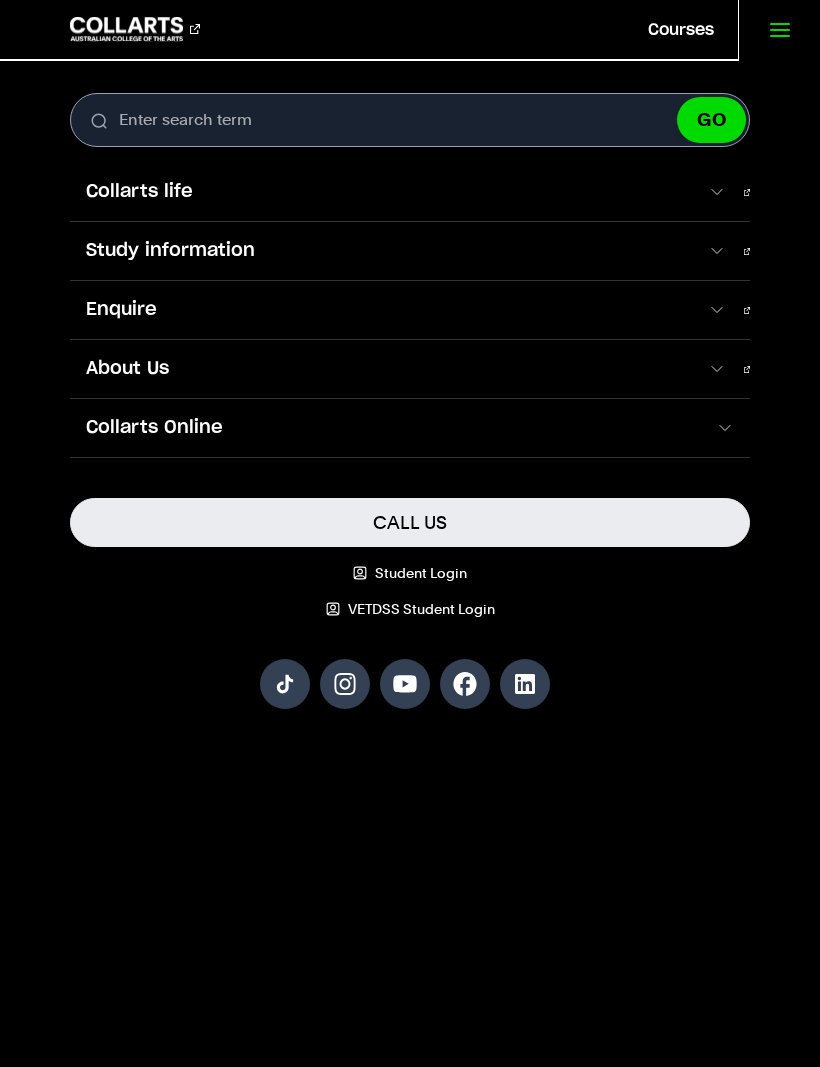 click at bounding box center [716, 251] 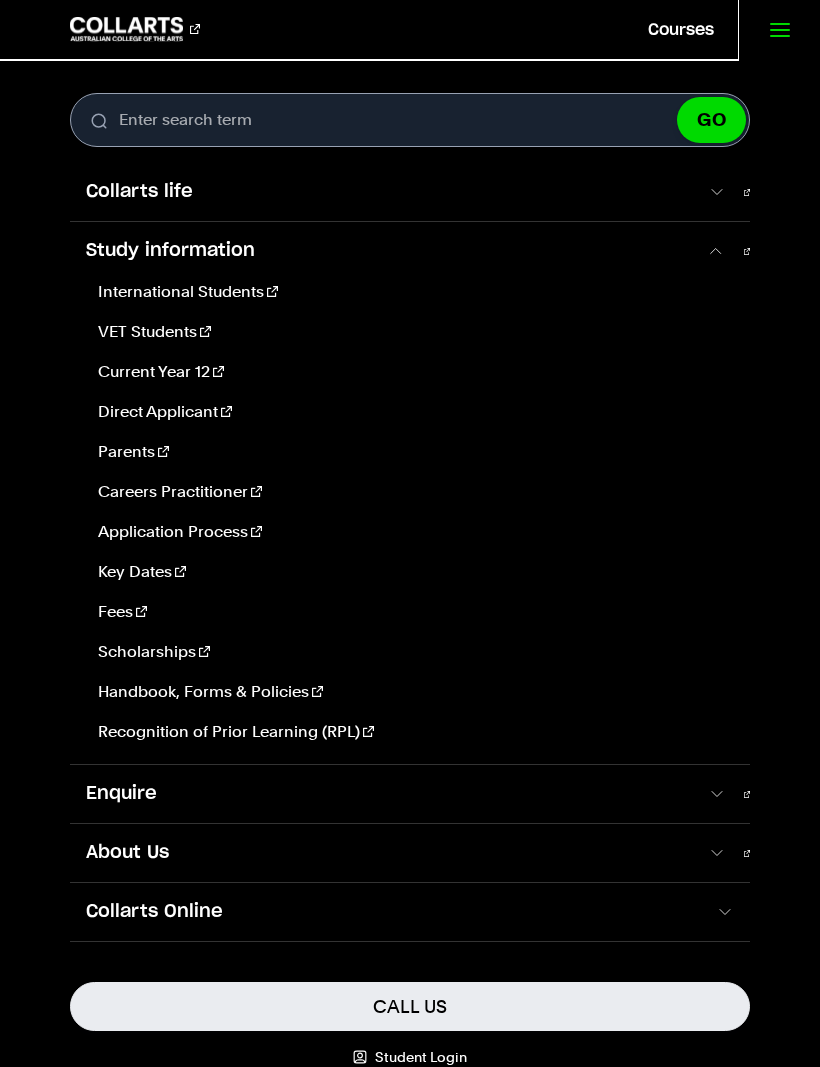 click on "Collarts life" at bounding box center [410, 192] 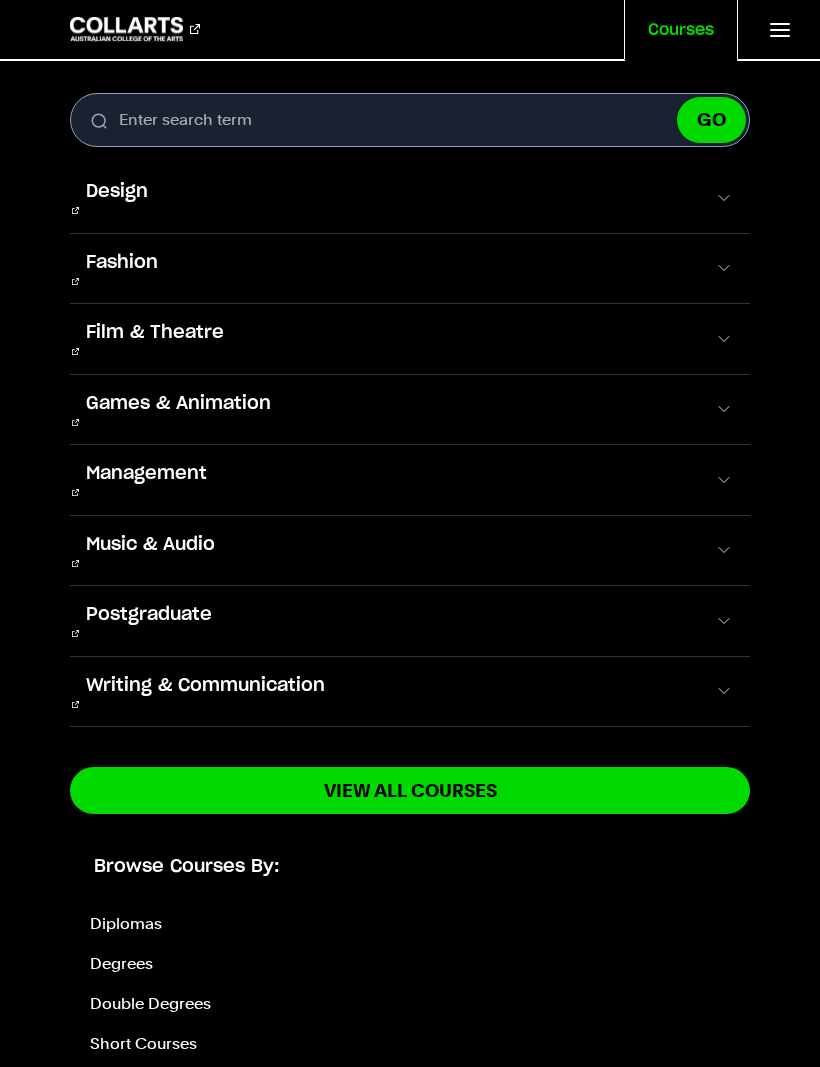 scroll, scrollTop: 0, scrollLeft: 0, axis: both 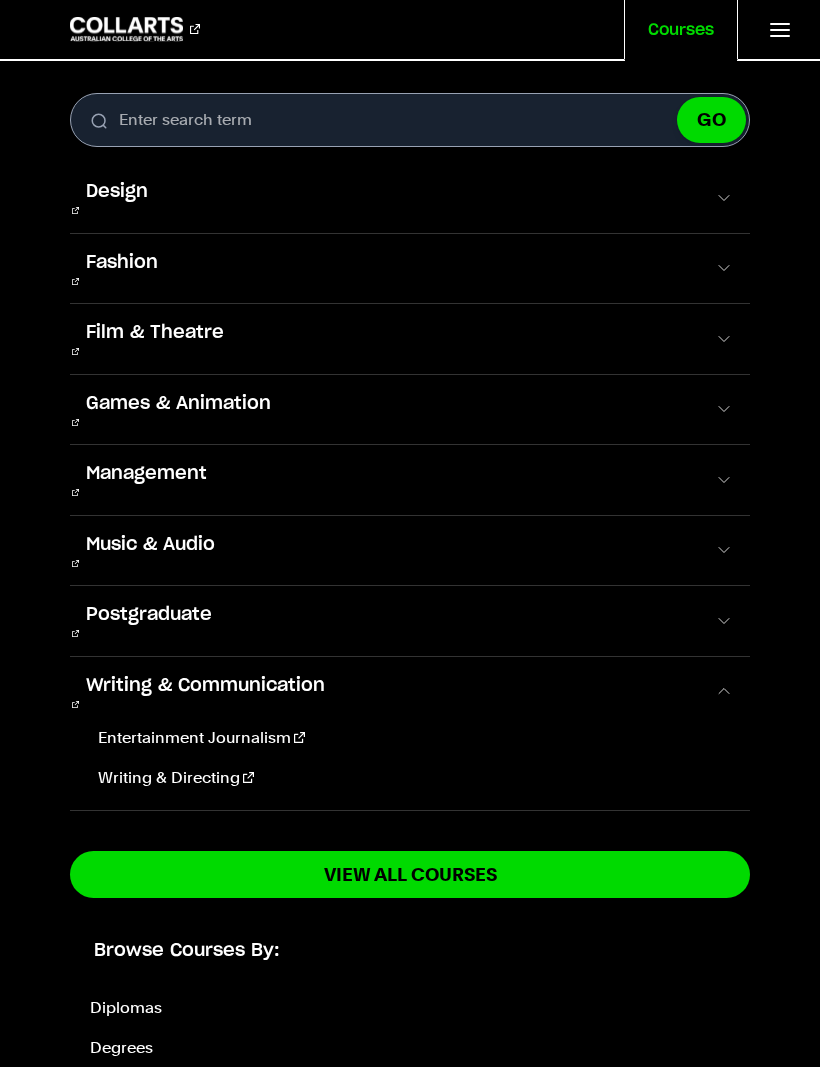 click at bounding box center (724, 621) 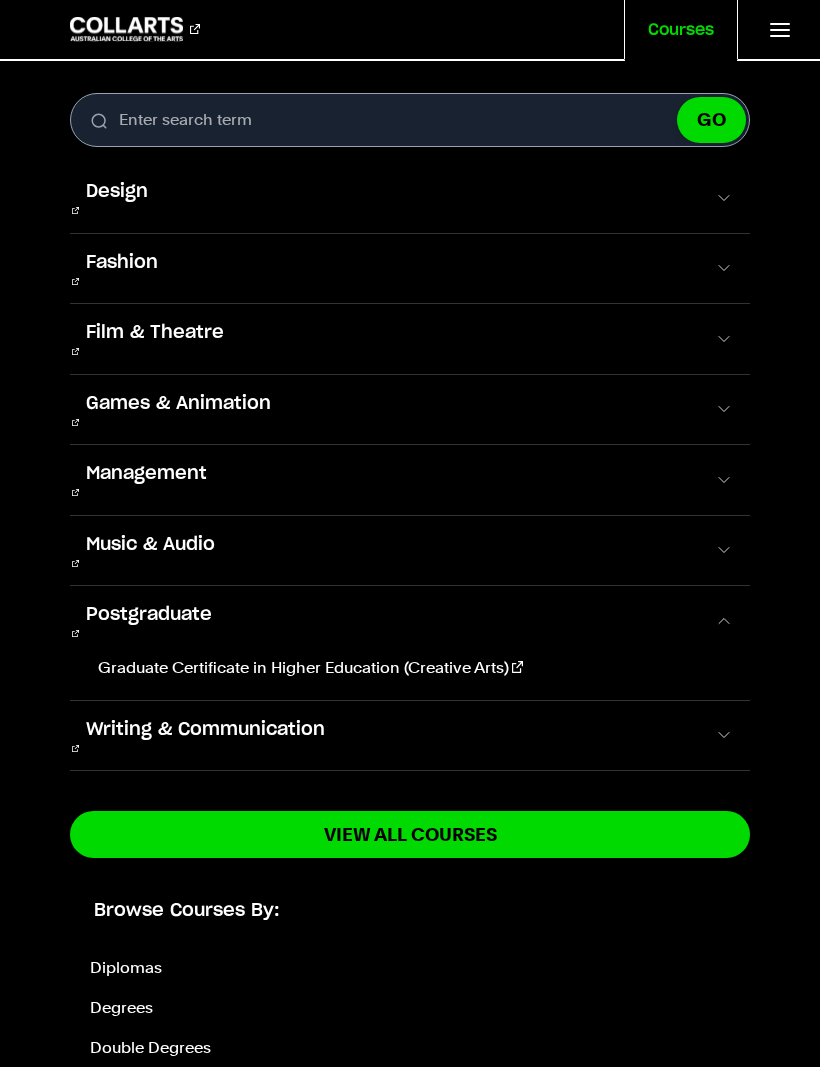 click at bounding box center [724, 550] 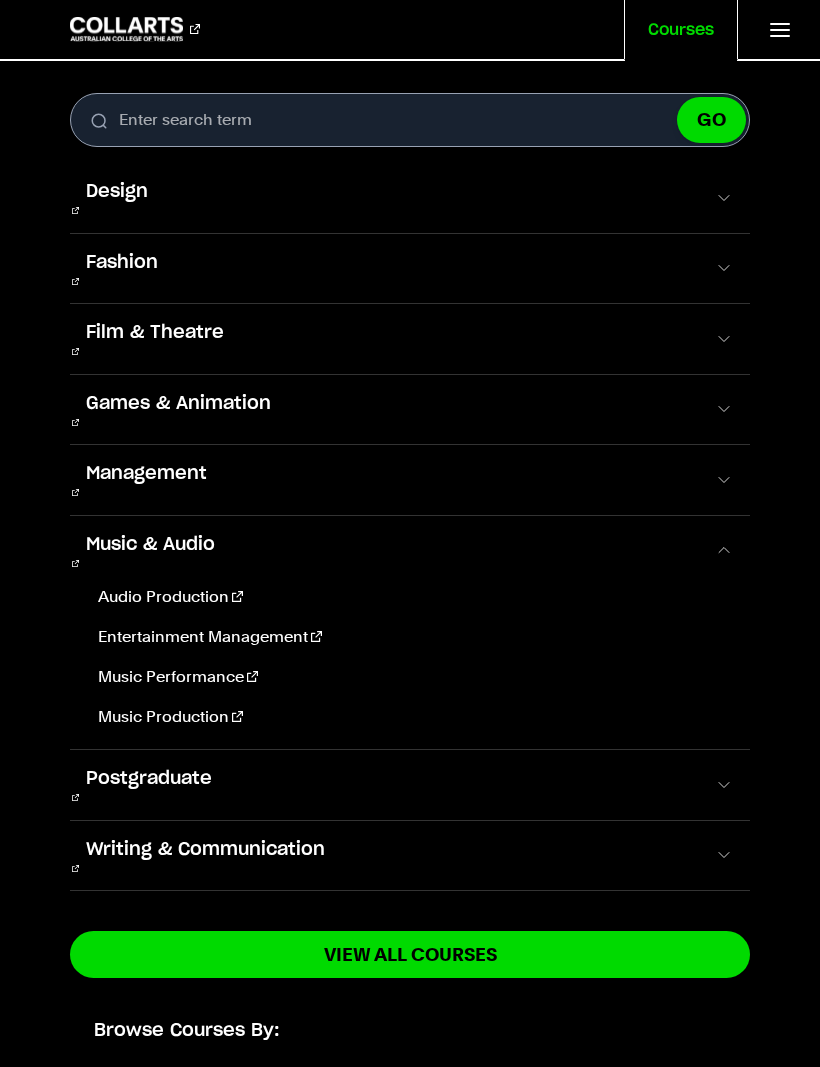 click at bounding box center [724, 480] 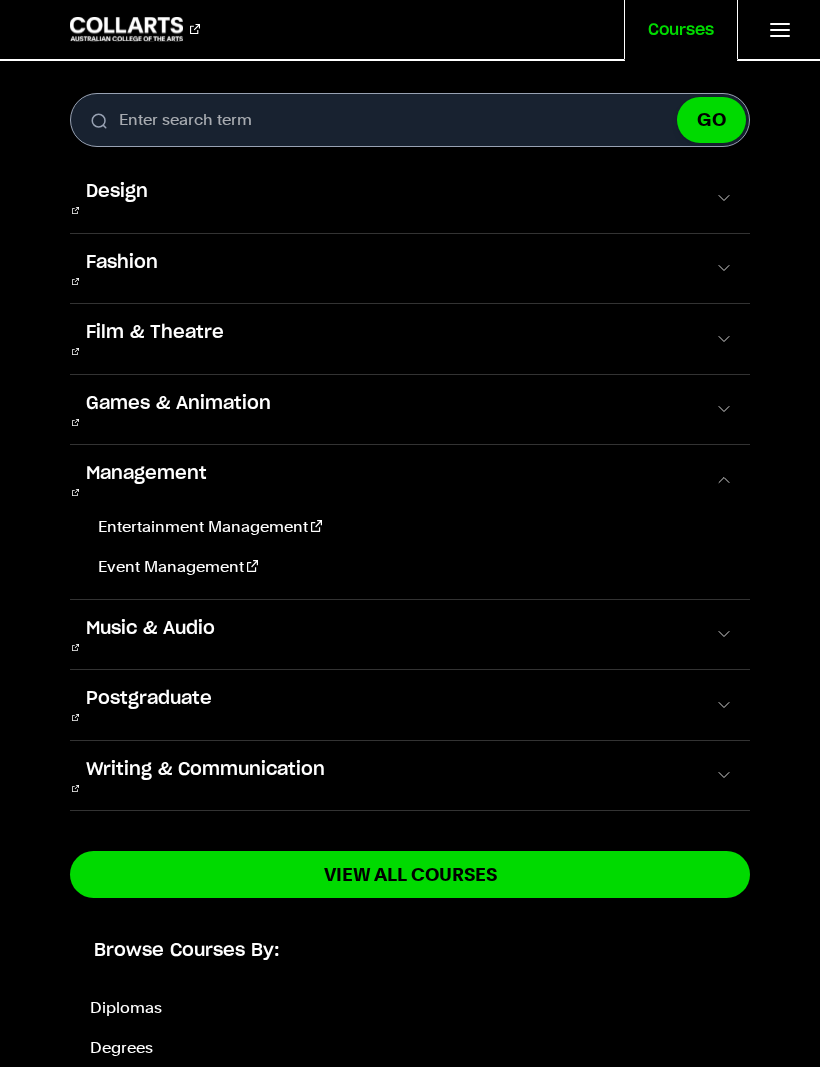 click on "Games & Animation" at bounding box center [410, 410] 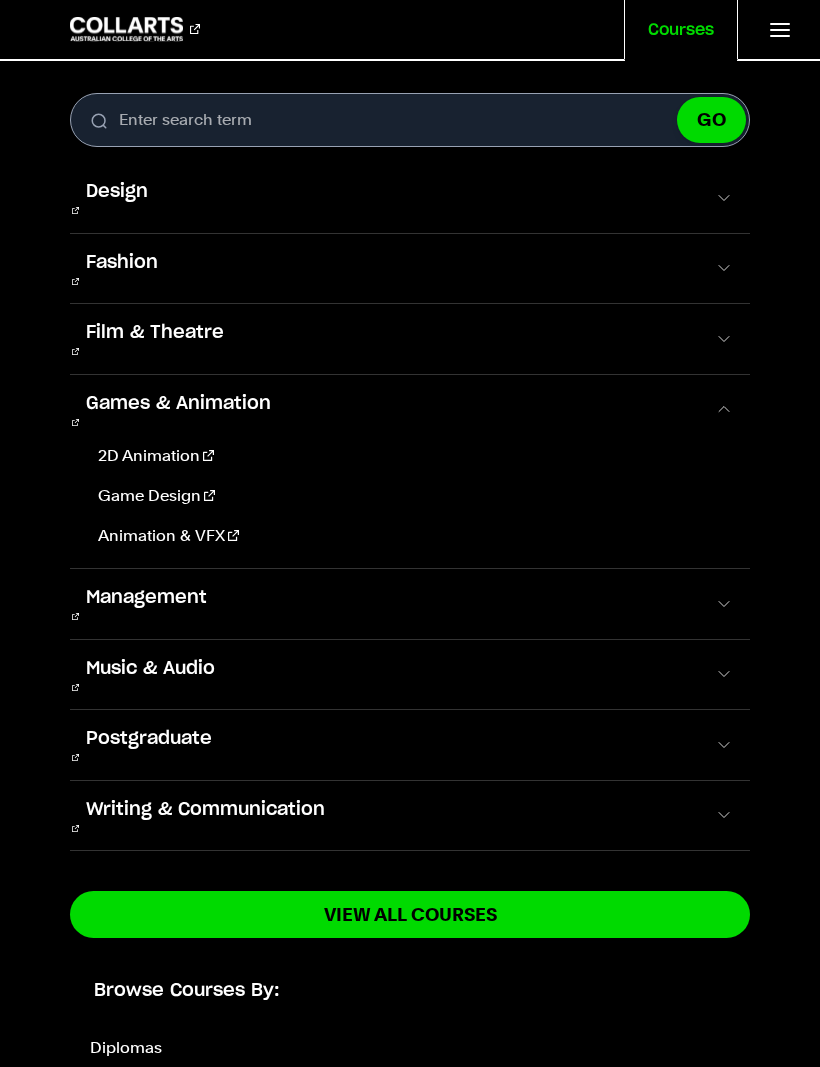 click at bounding box center (724, 339) 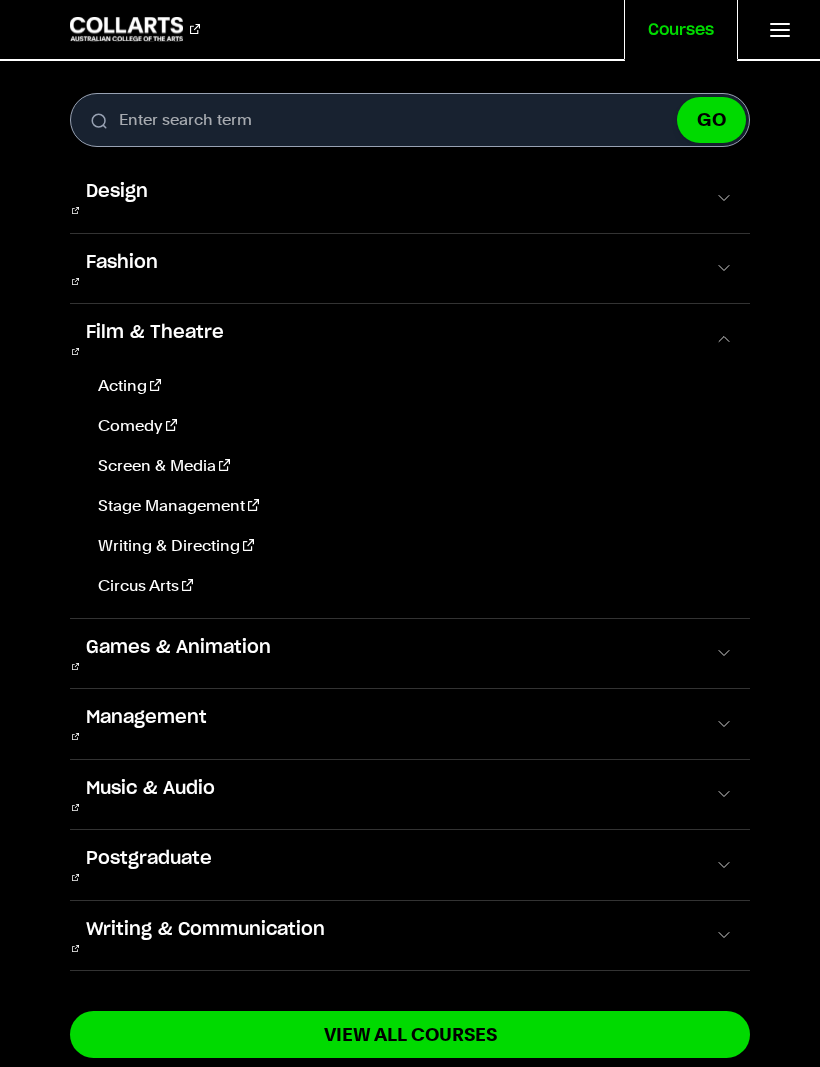 click on "Fashion" at bounding box center [410, 269] 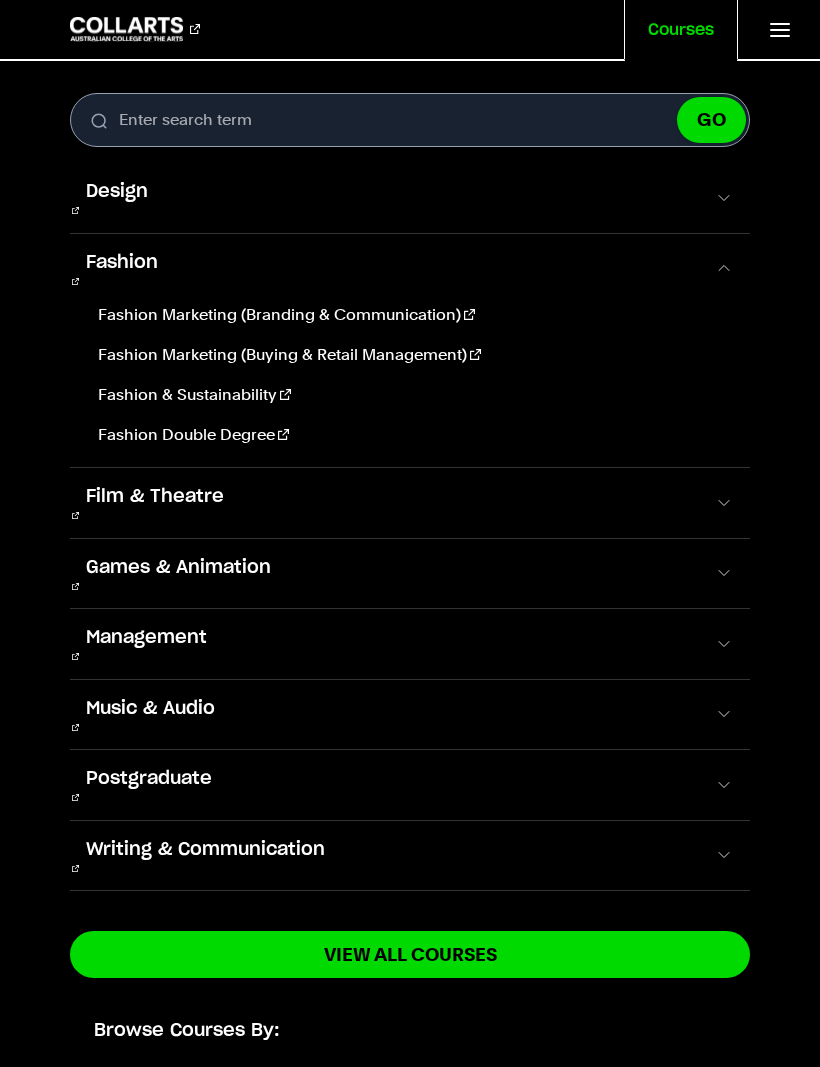 click on "Design" at bounding box center [410, 198] 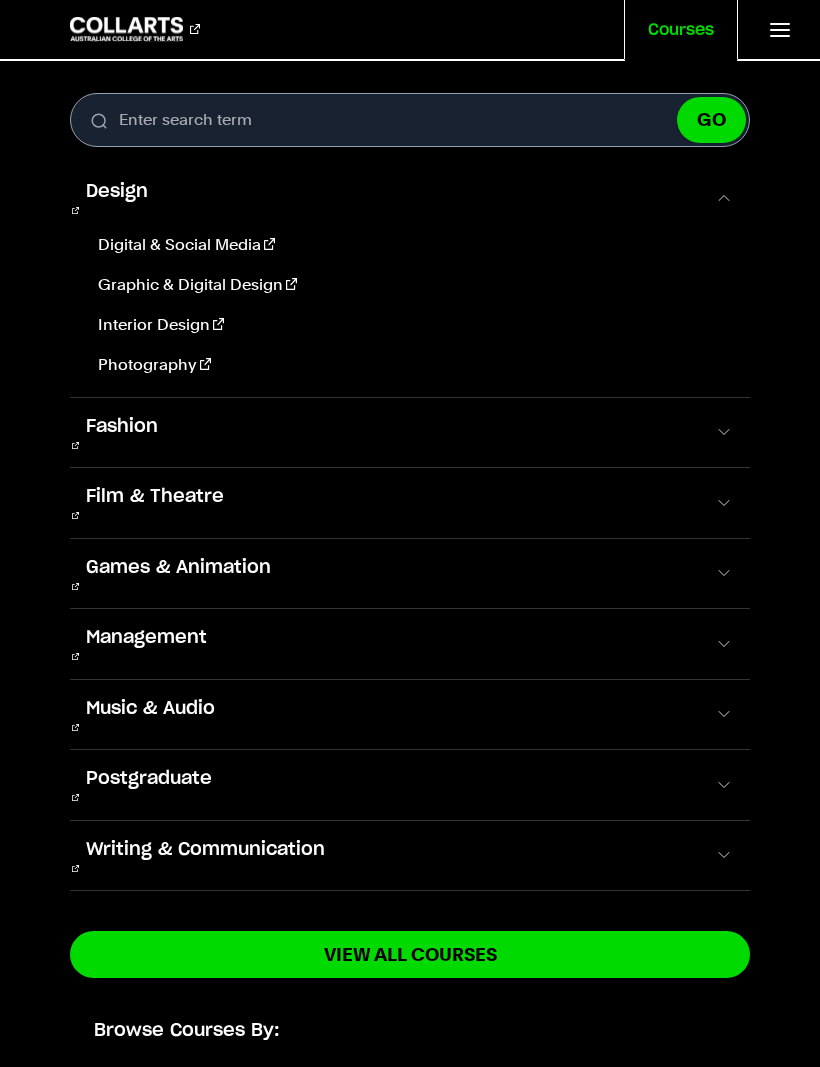 click on "Film & Theatre" at bounding box center (410, 503) 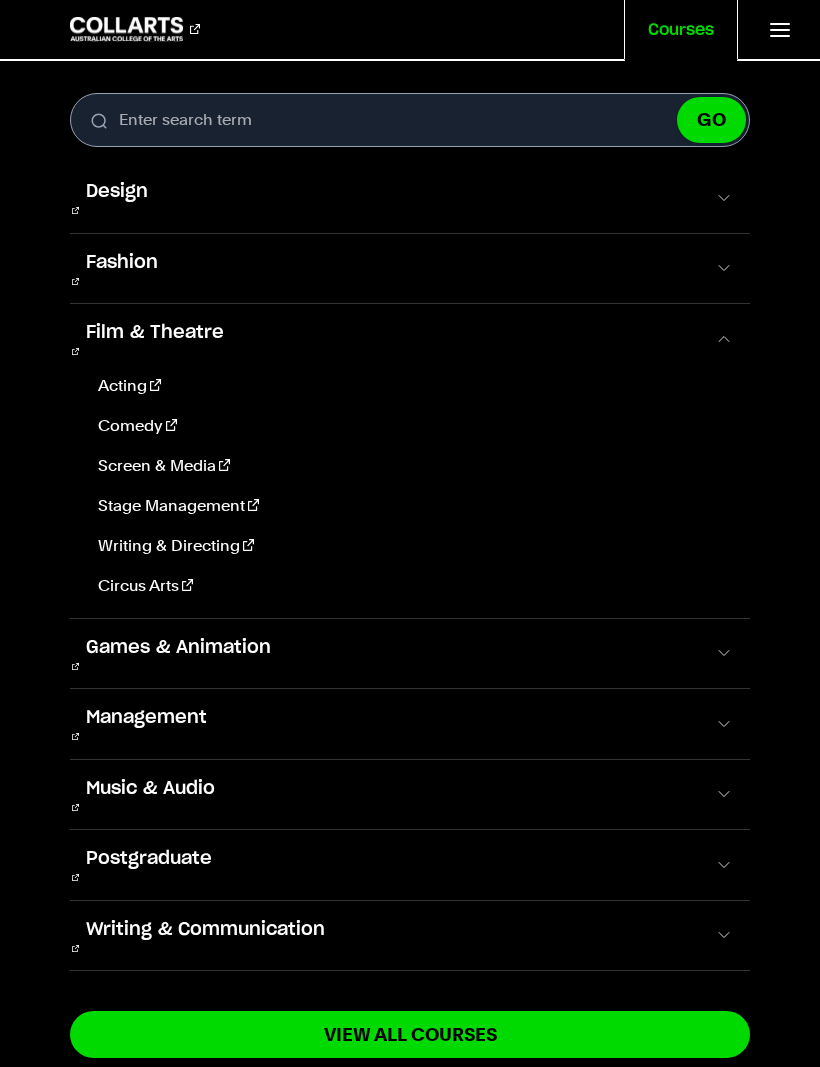 click on "Screen & Media" at bounding box center [412, 466] 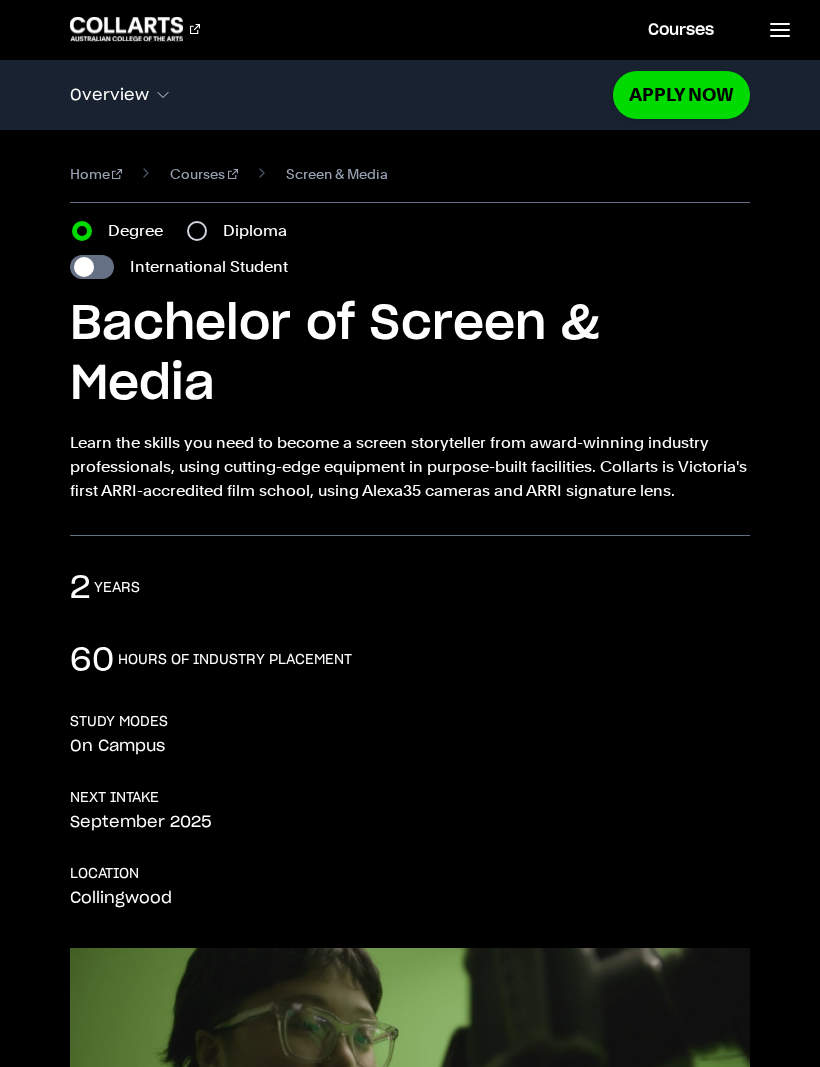 scroll, scrollTop: 0, scrollLeft: 0, axis: both 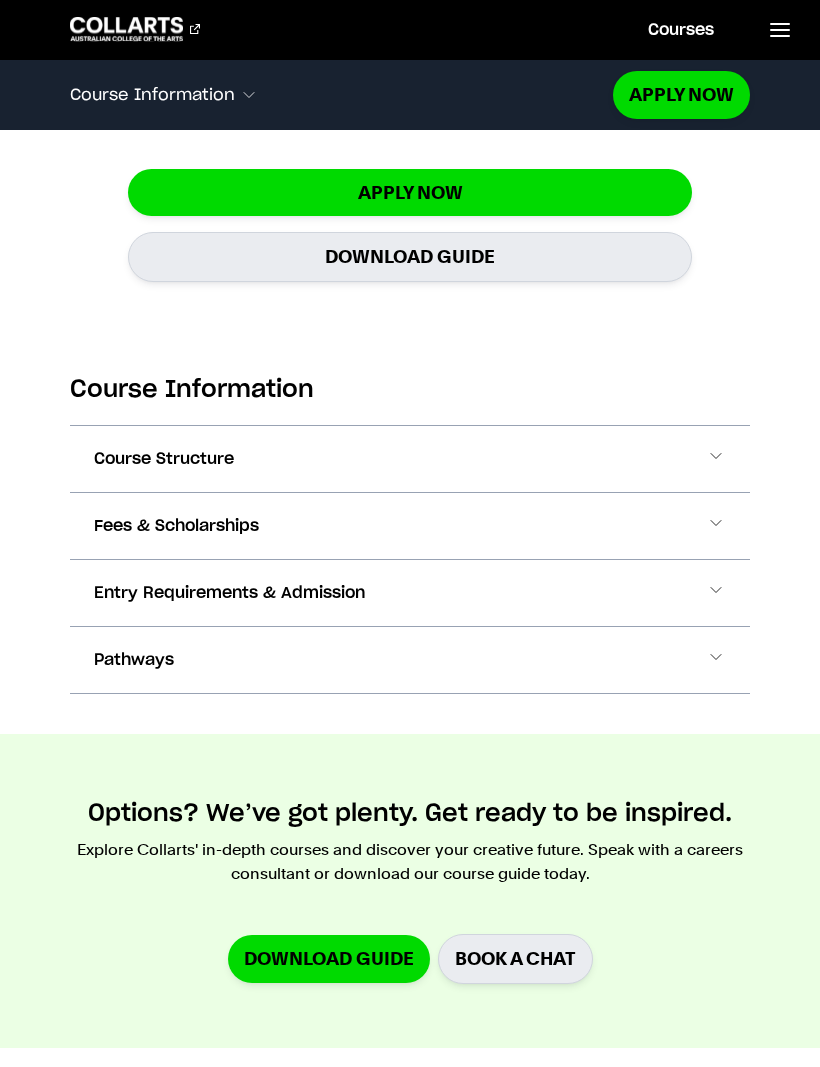 click on "Course Structure" at bounding box center (410, 459) 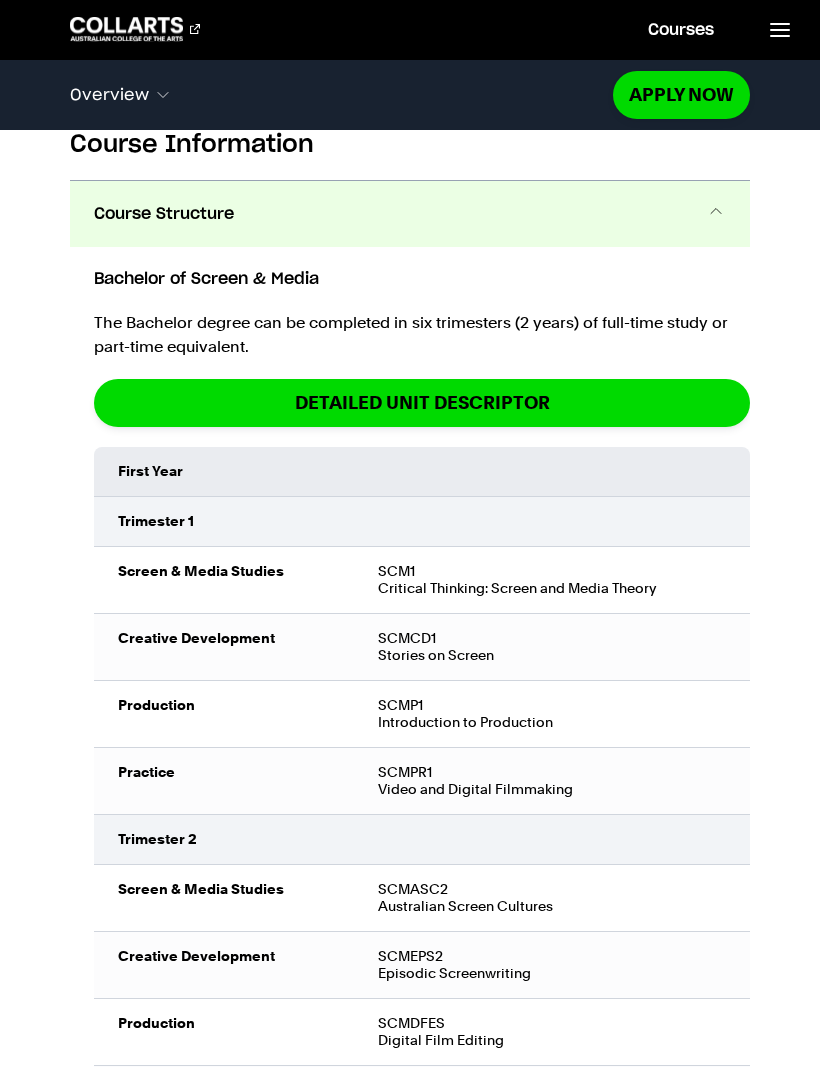 scroll, scrollTop: 2072, scrollLeft: 0, axis: vertical 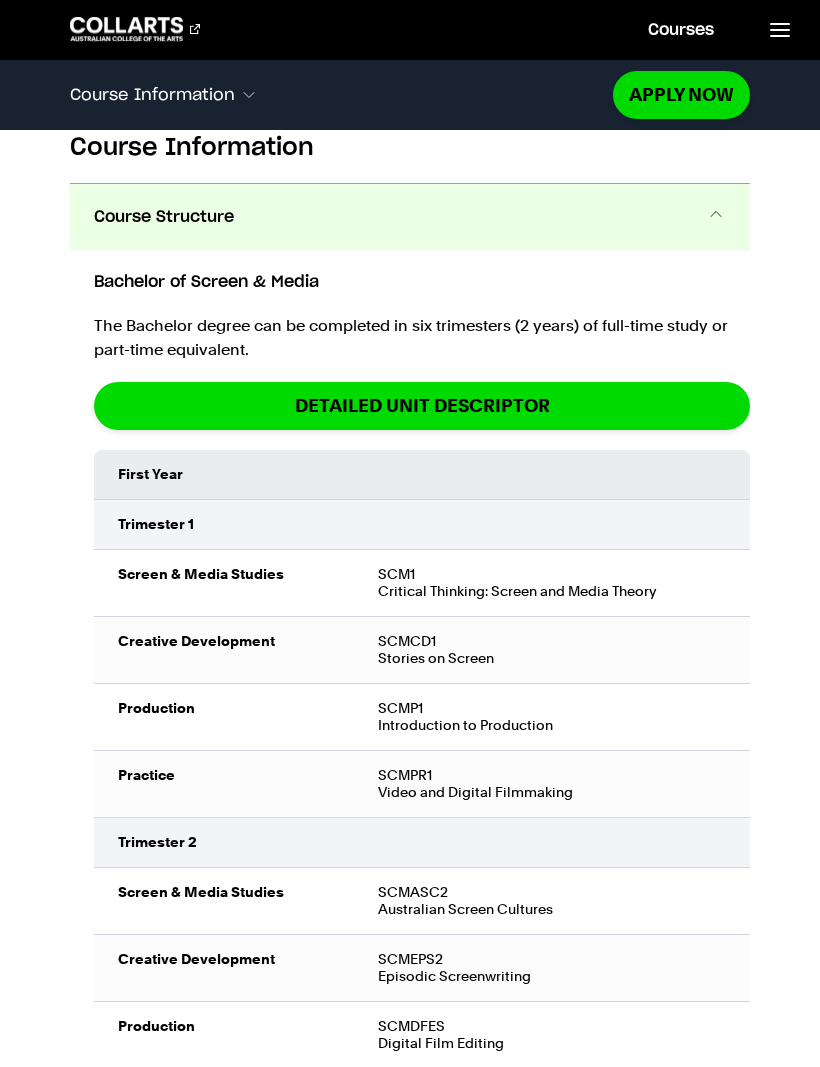 click 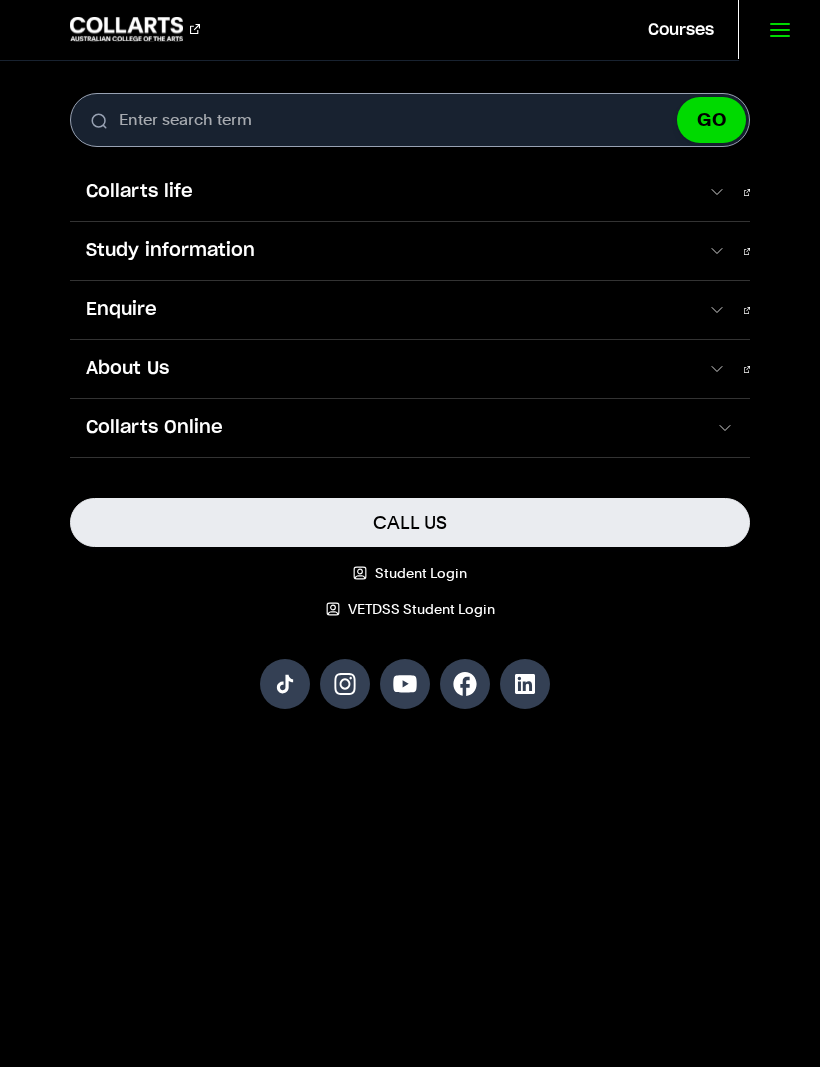 click on "Collarts Online" at bounding box center (410, 428) 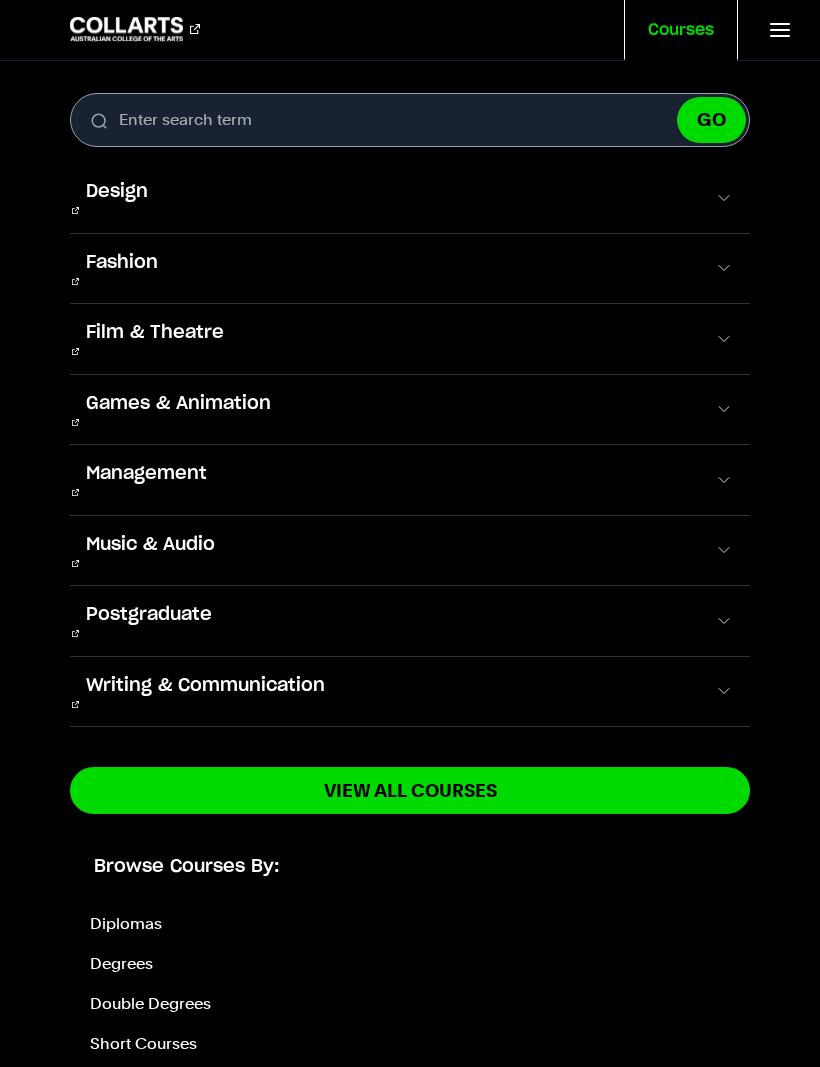 click at bounding box center (724, 691) 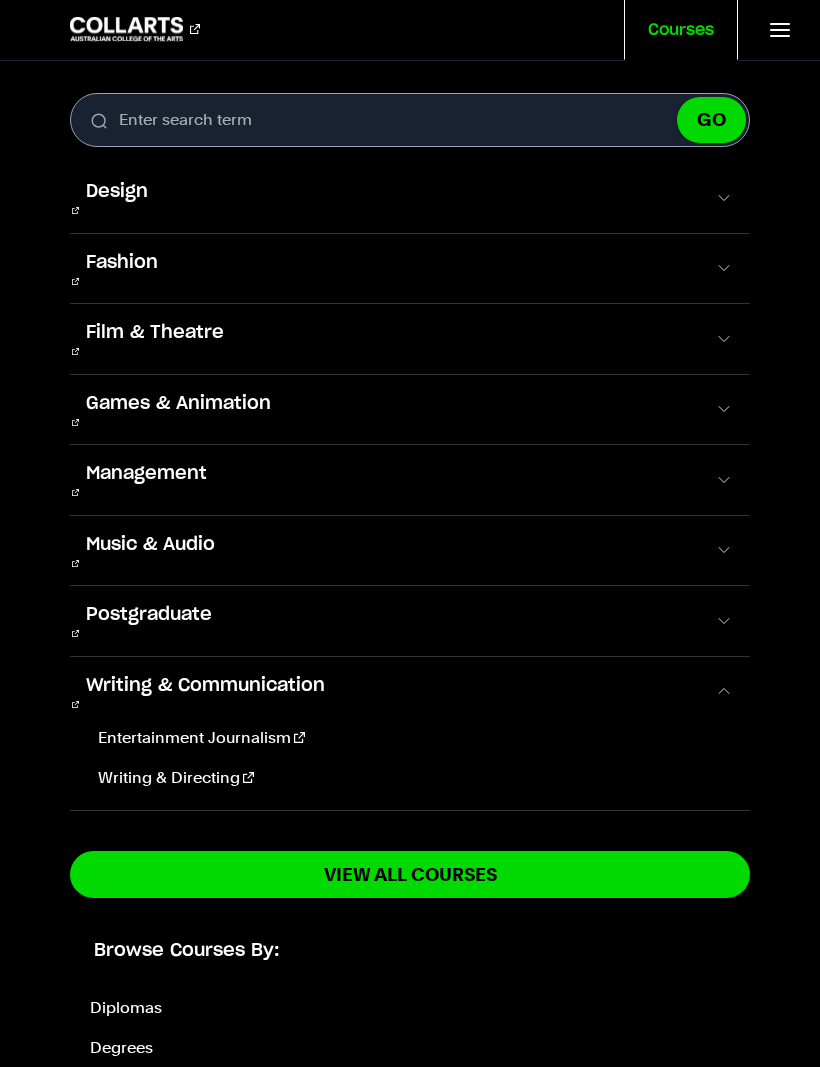 click on "Writing & Directing" at bounding box center (412, 778) 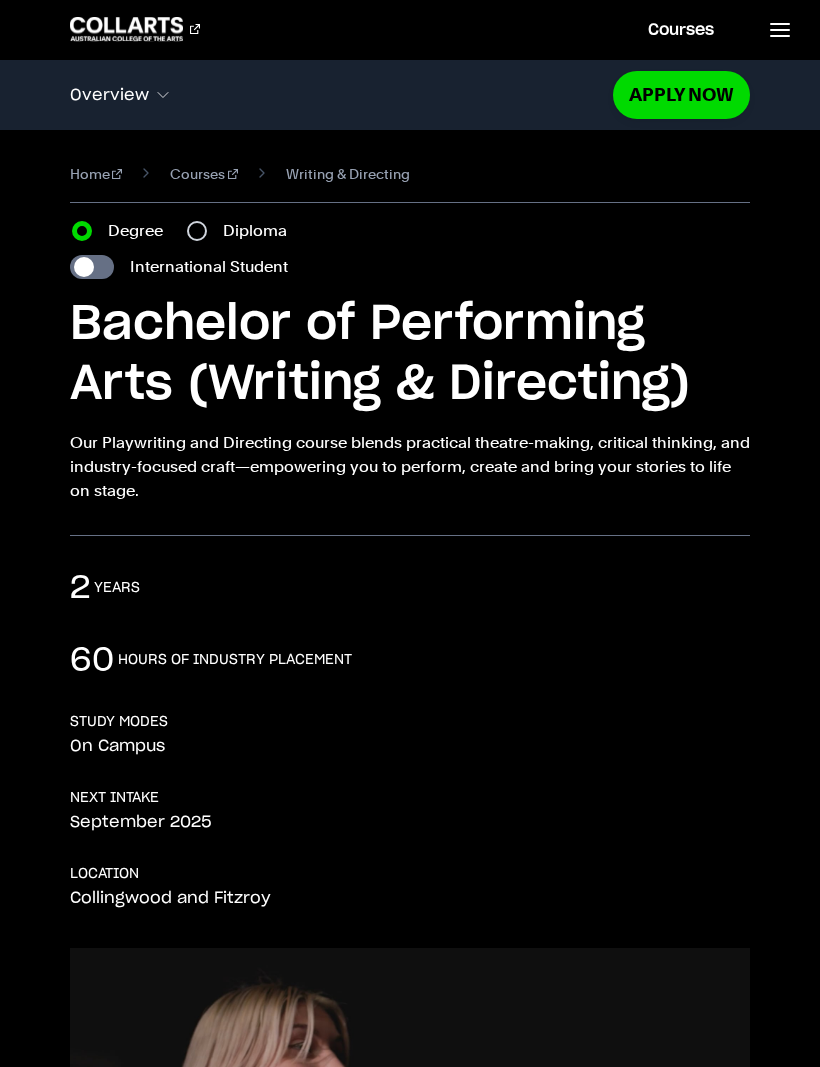 scroll, scrollTop: 0, scrollLeft: 0, axis: both 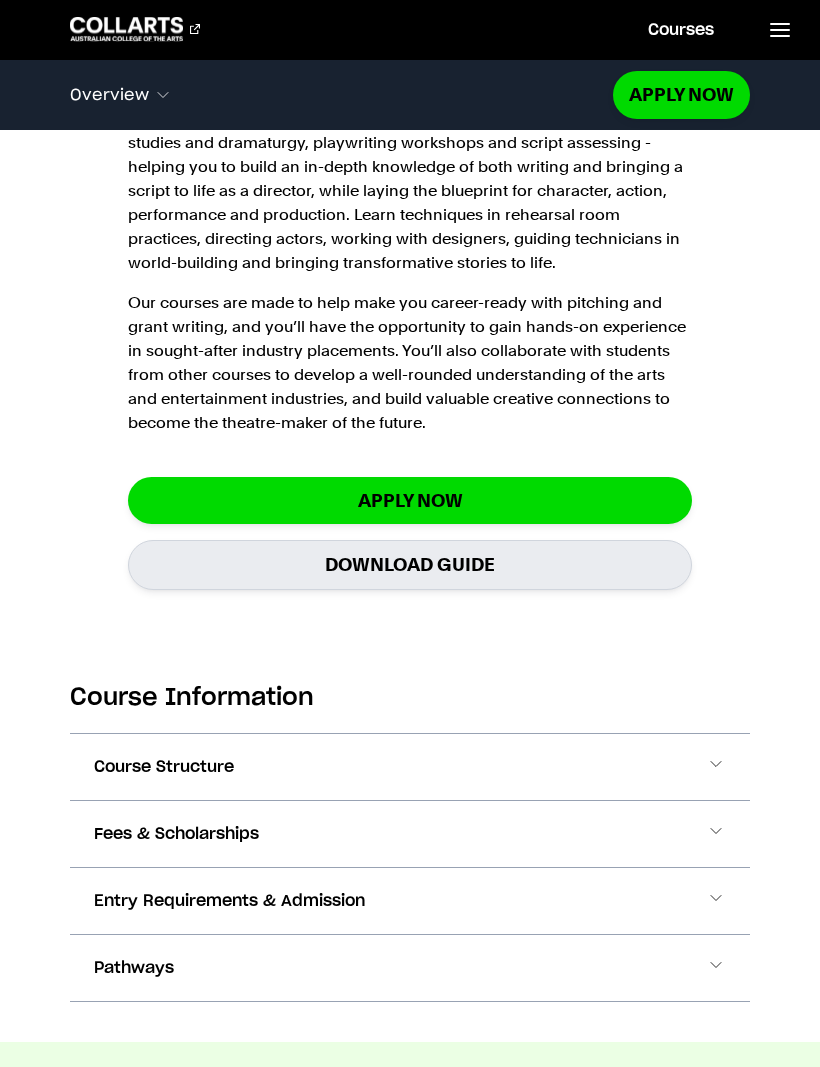 click at bounding box center (716, 767) 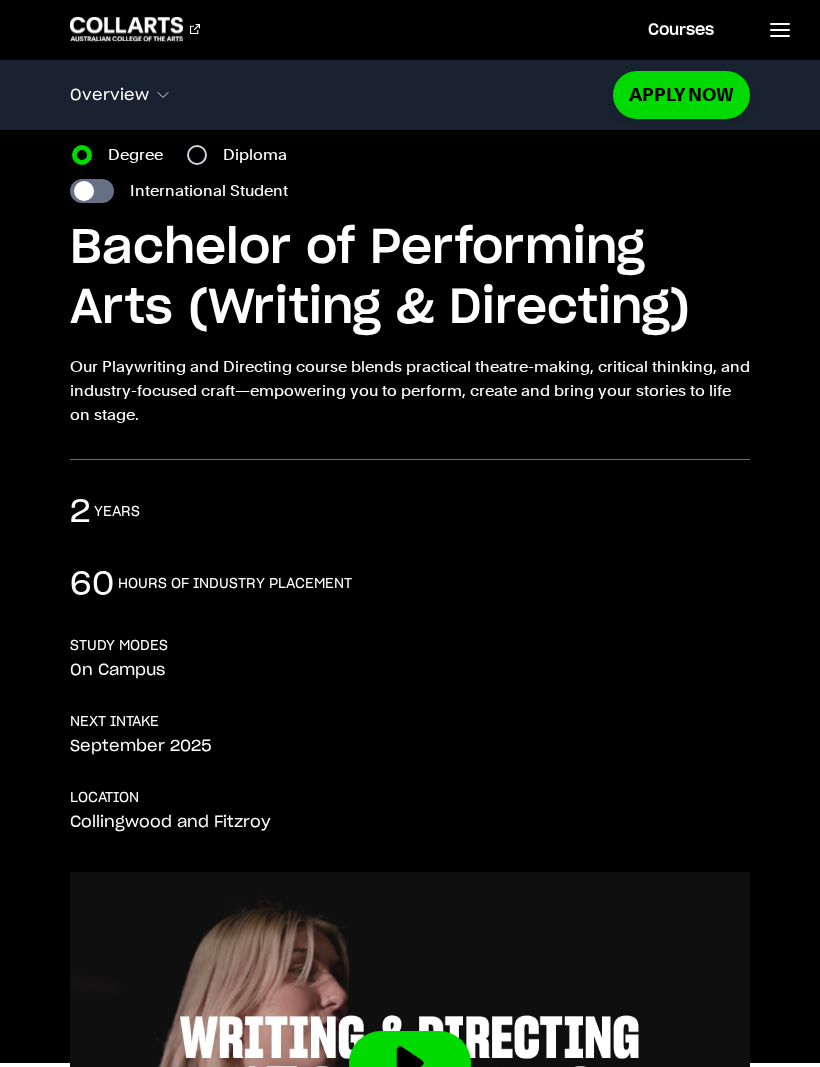 scroll, scrollTop: 75, scrollLeft: 0, axis: vertical 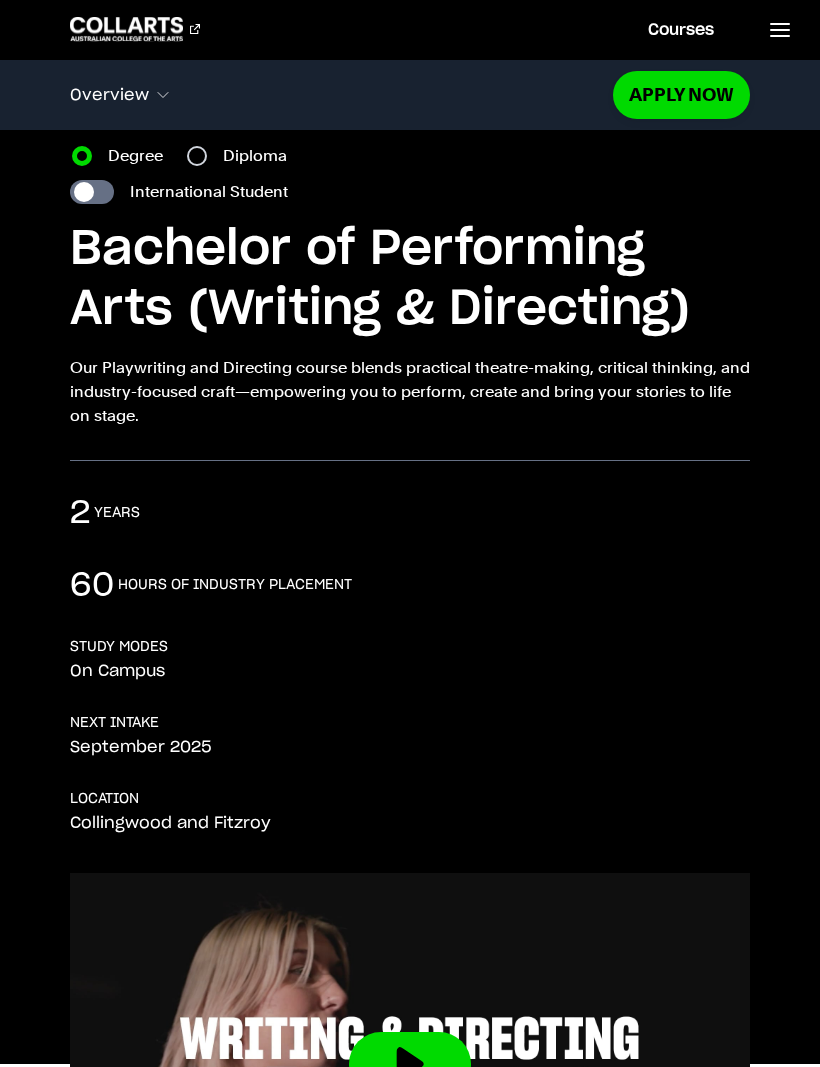 click on "Courses" at bounding box center [681, 29] 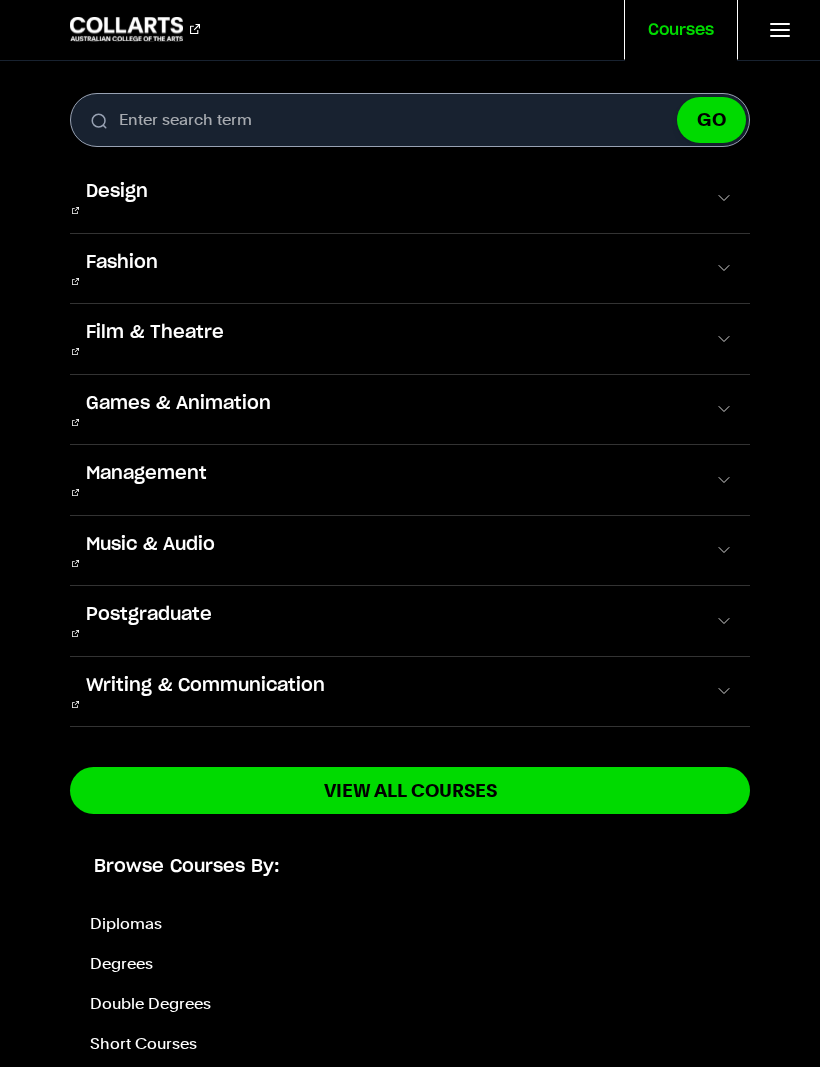 click at bounding box center (724, 691) 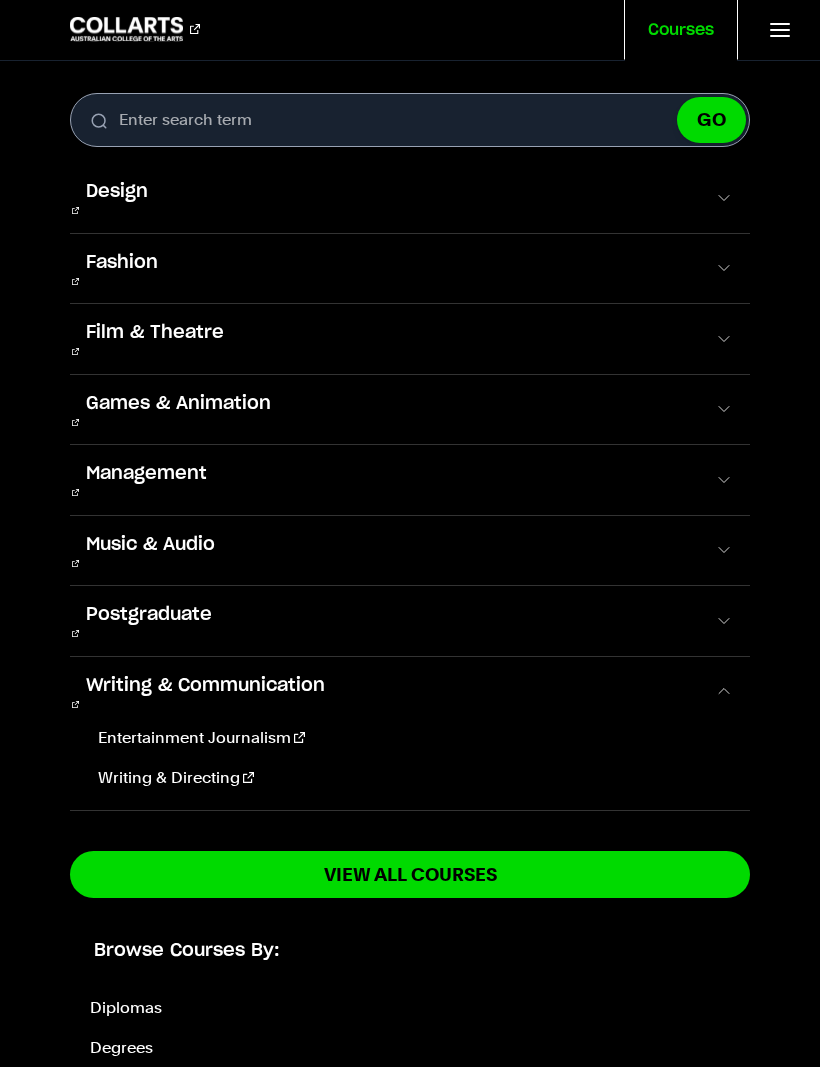 click on "Entertainment Journalism" at bounding box center [412, 738] 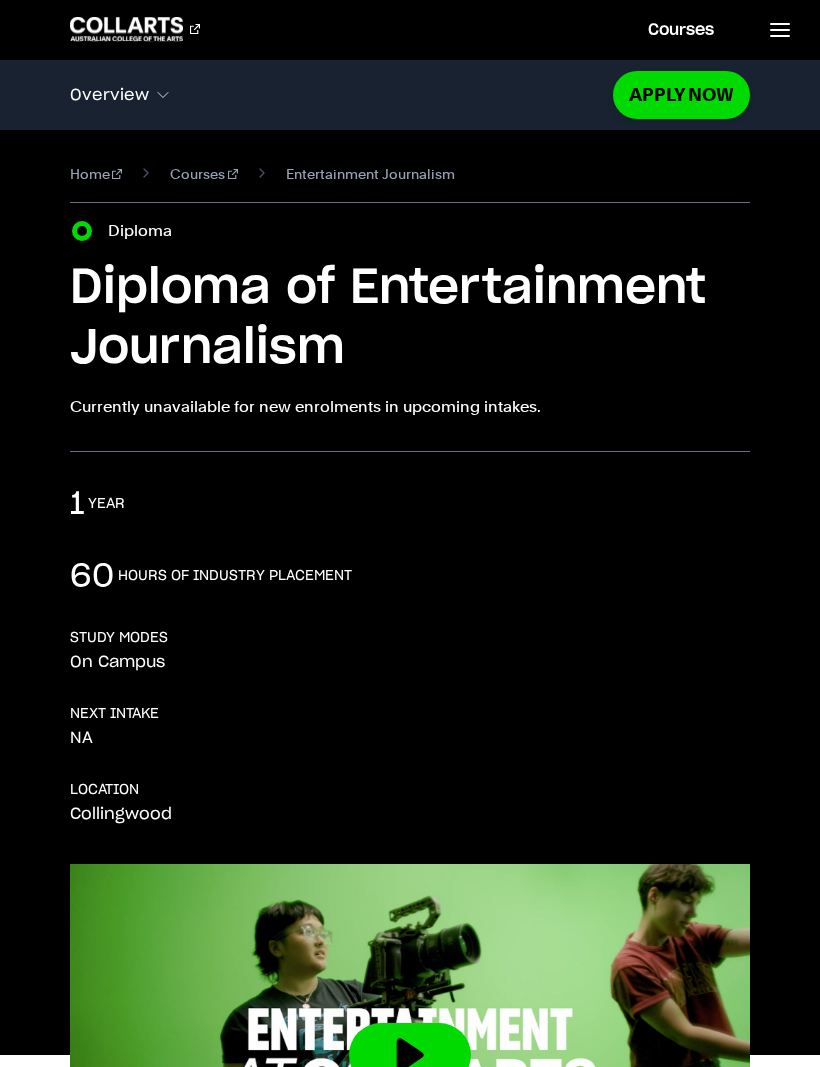 scroll, scrollTop: 0, scrollLeft: 0, axis: both 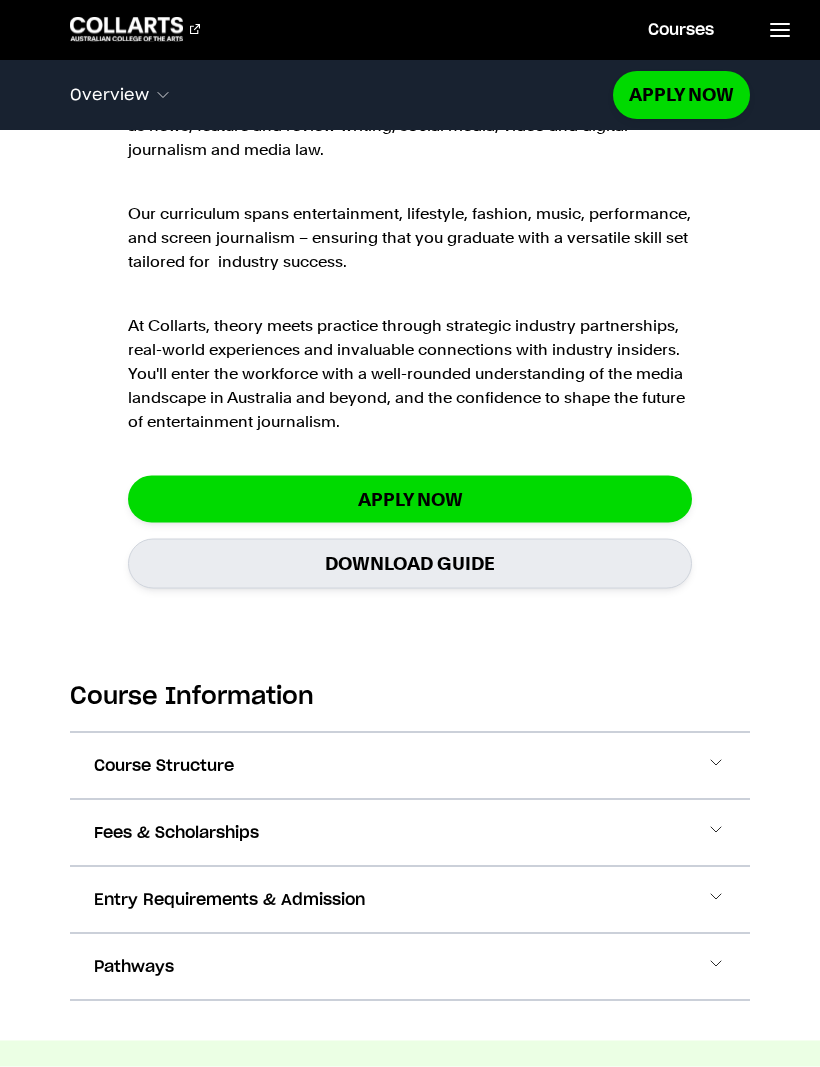 click on "Course Structure" at bounding box center (410, 766) 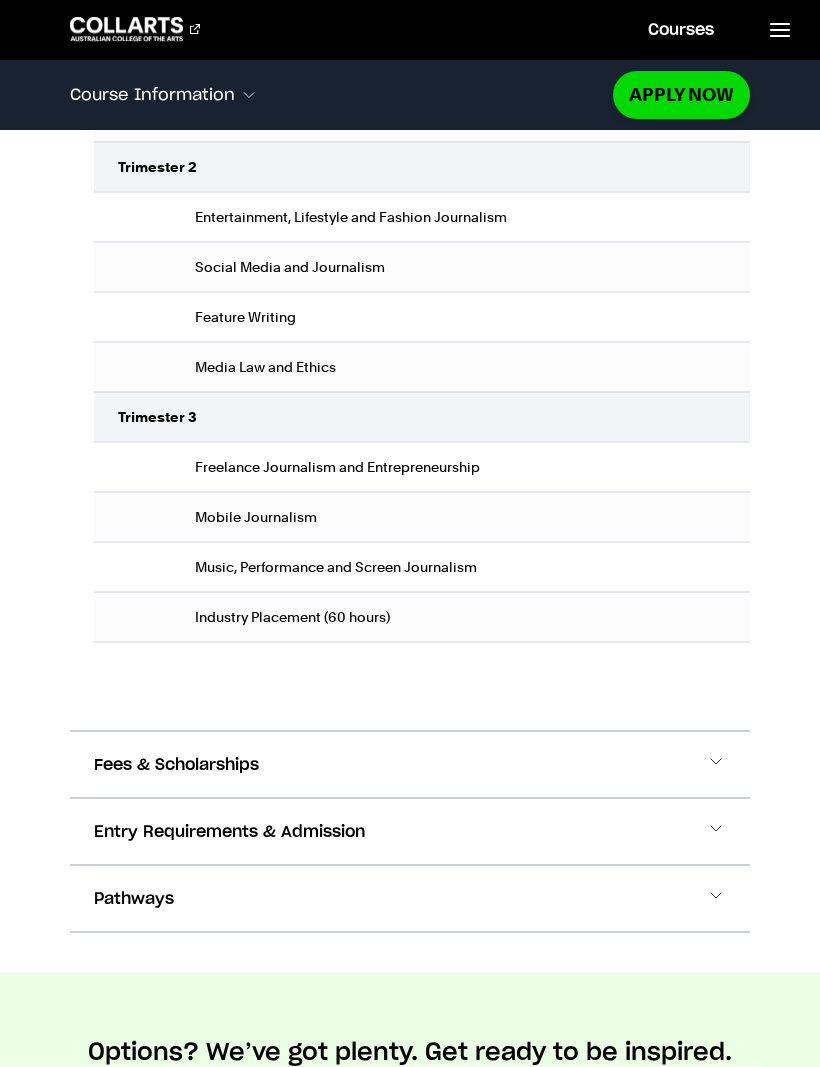scroll, scrollTop: 2644, scrollLeft: 0, axis: vertical 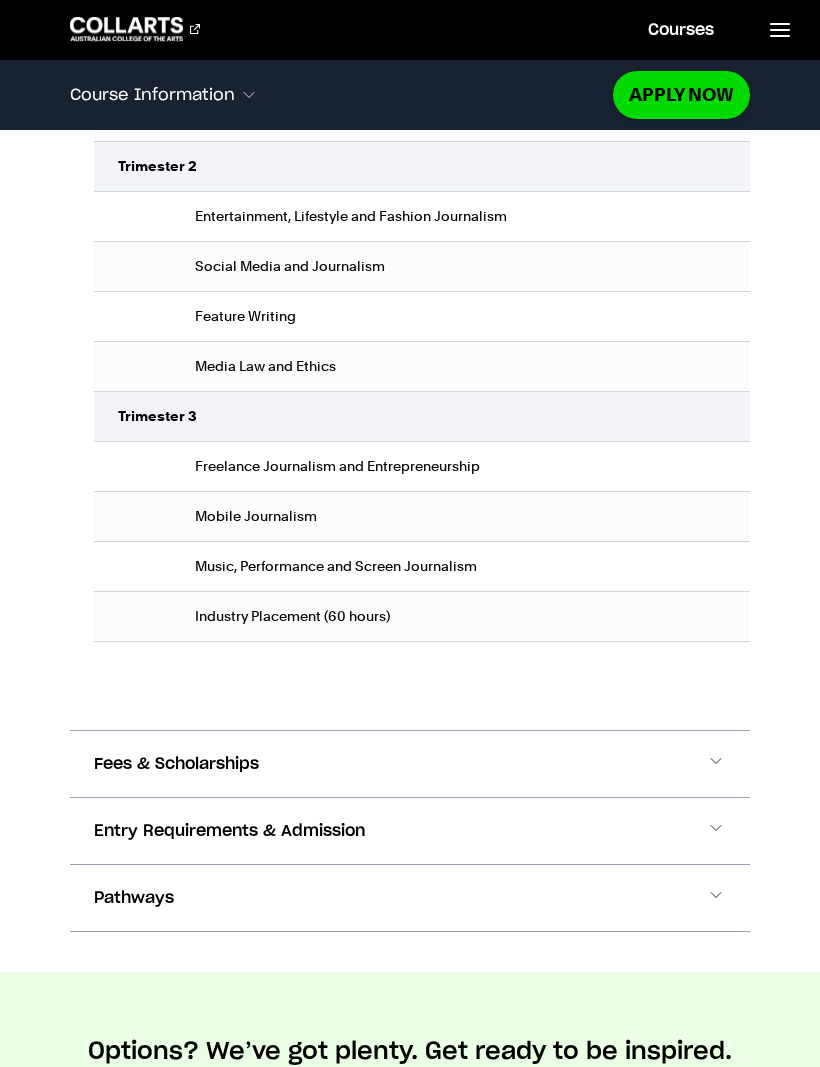 click at bounding box center (716, 831) 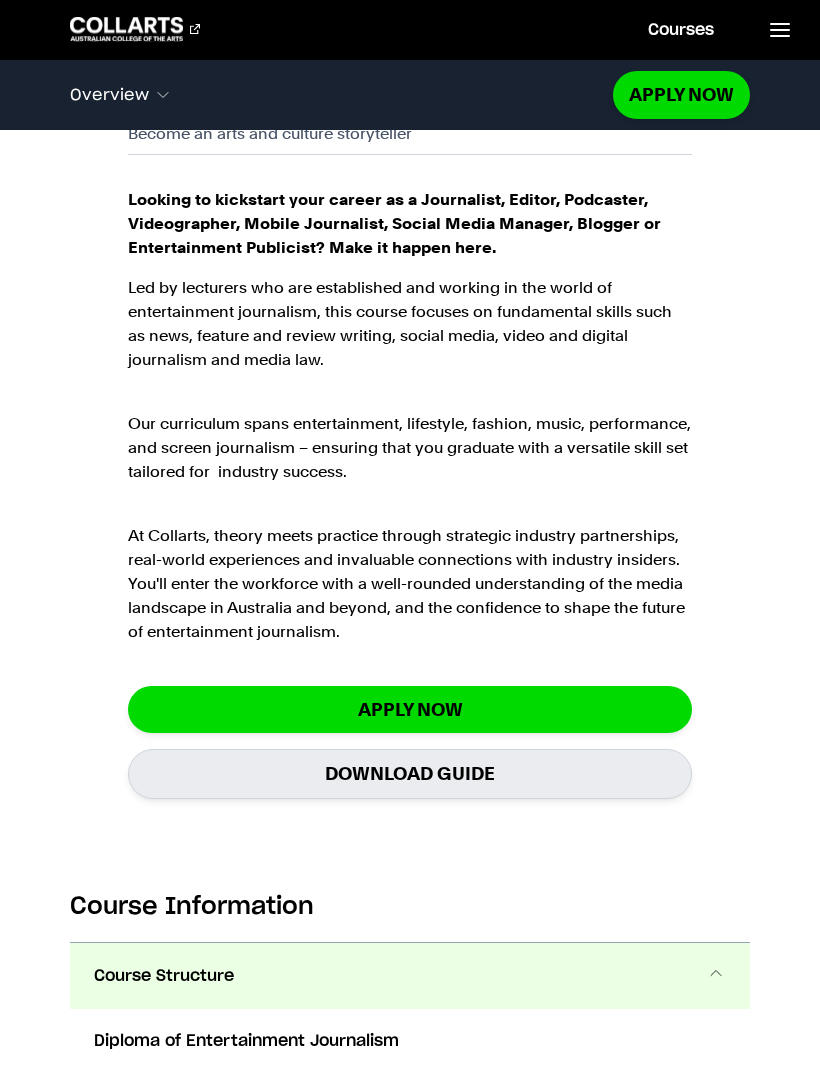 scroll, scrollTop: 1276, scrollLeft: 0, axis: vertical 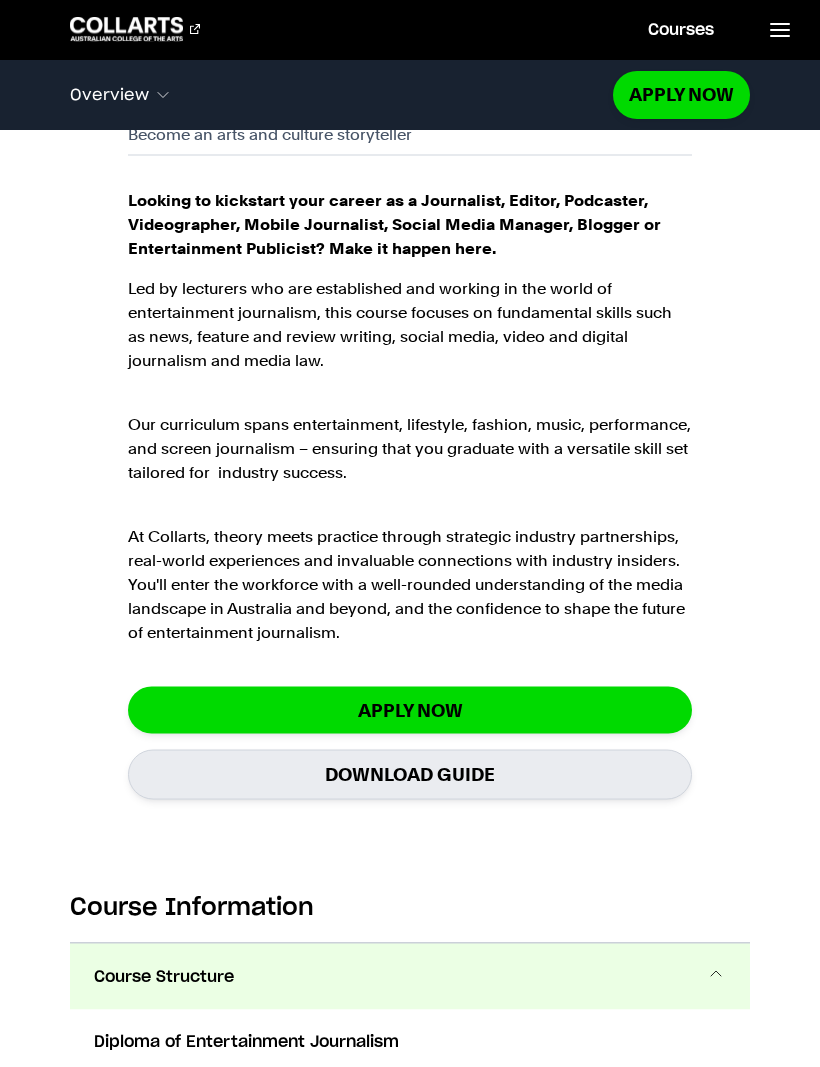 click on "Download Guide" at bounding box center [410, 774] 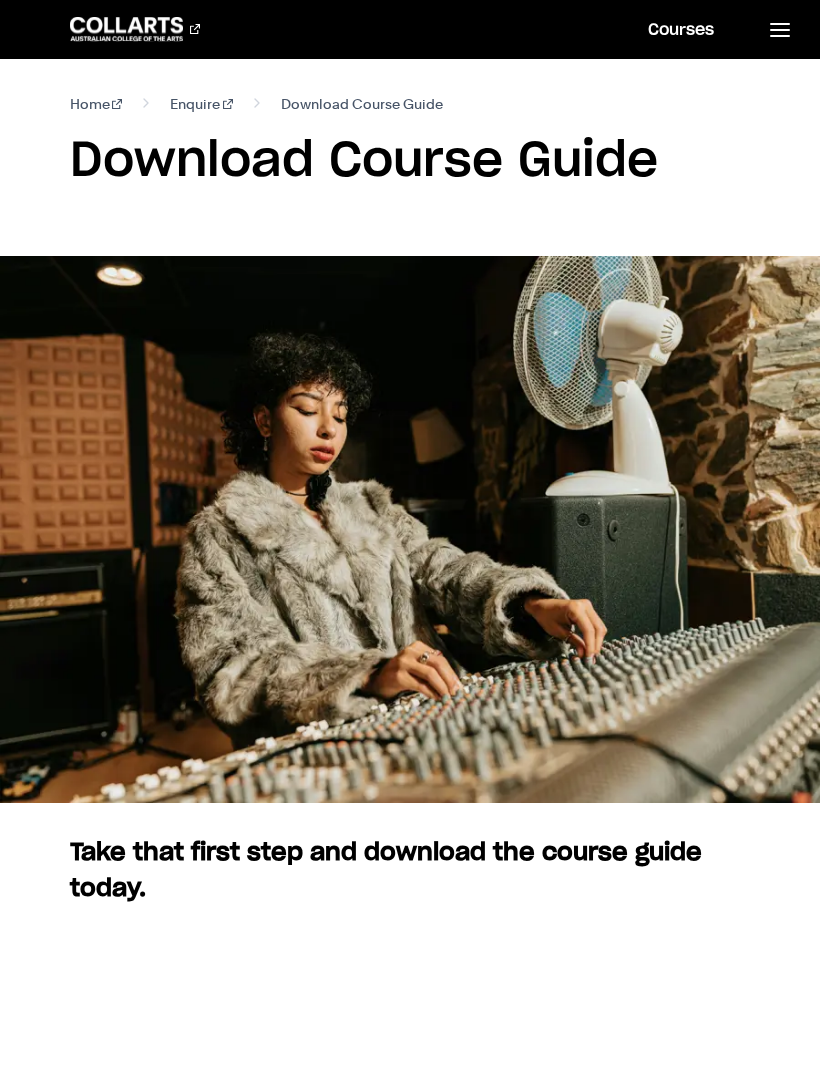 scroll, scrollTop: 0, scrollLeft: 0, axis: both 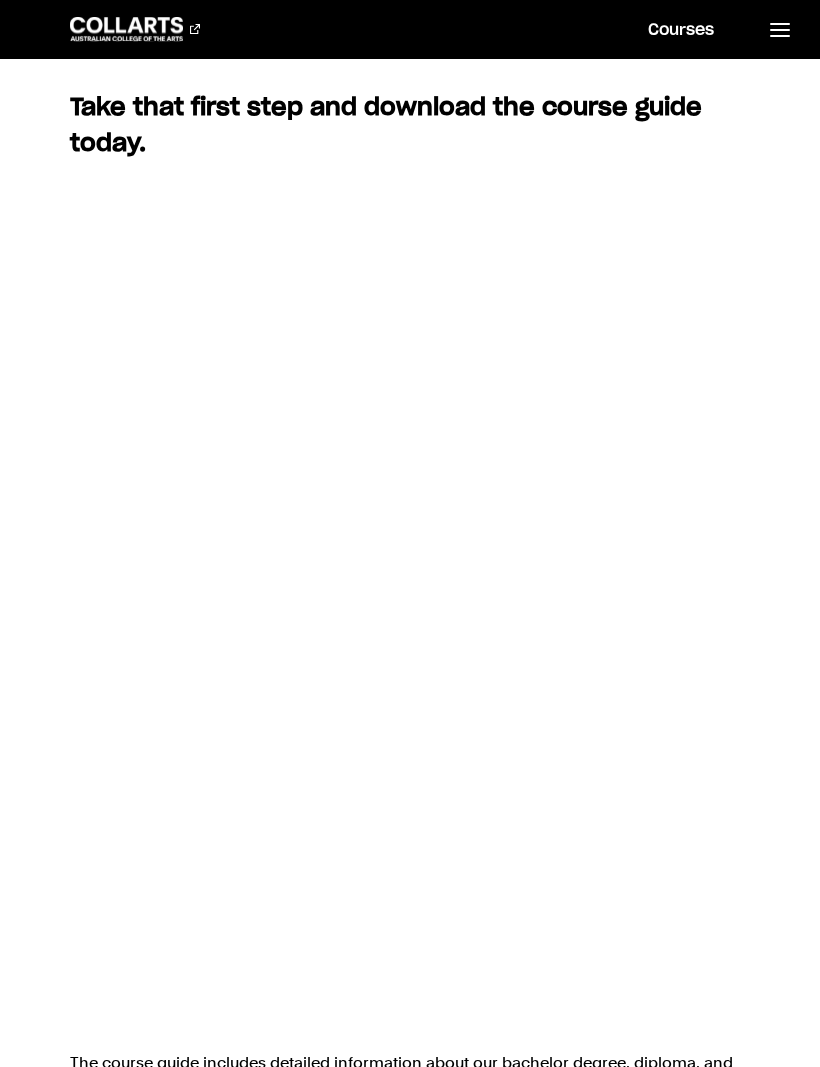 click on "Courses" at bounding box center (681, 29) 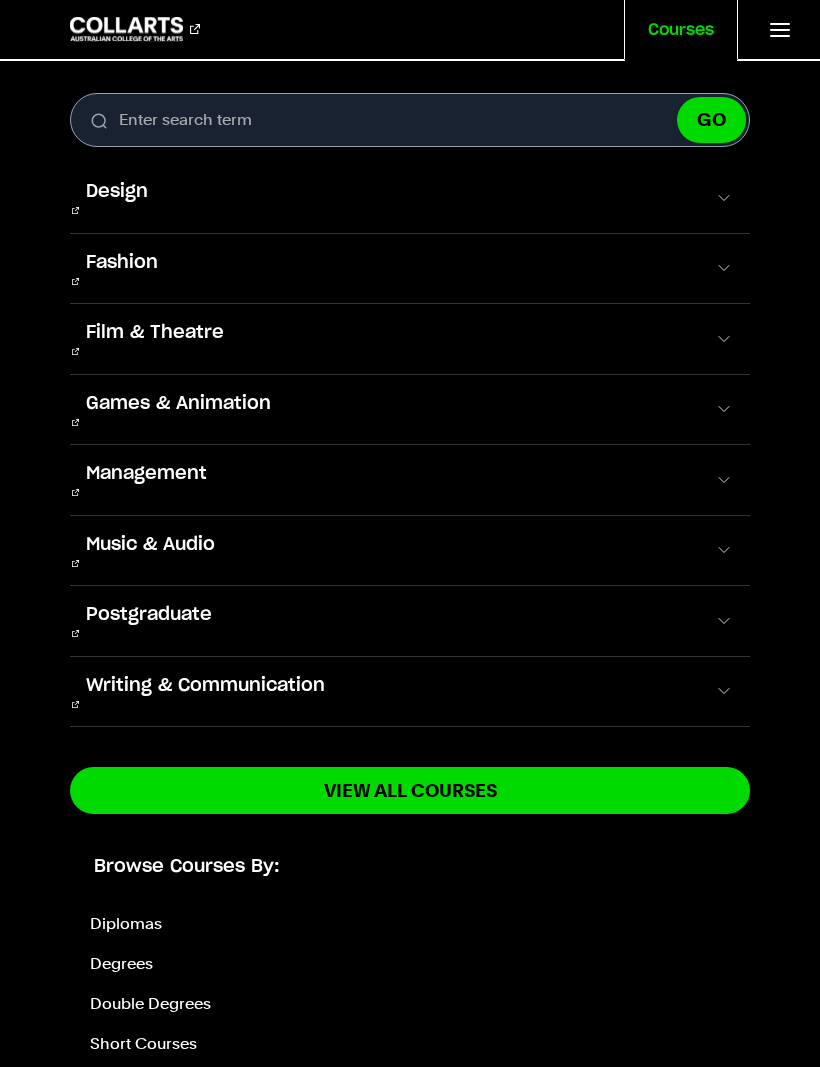click on "Writing & Communication" at bounding box center [410, 692] 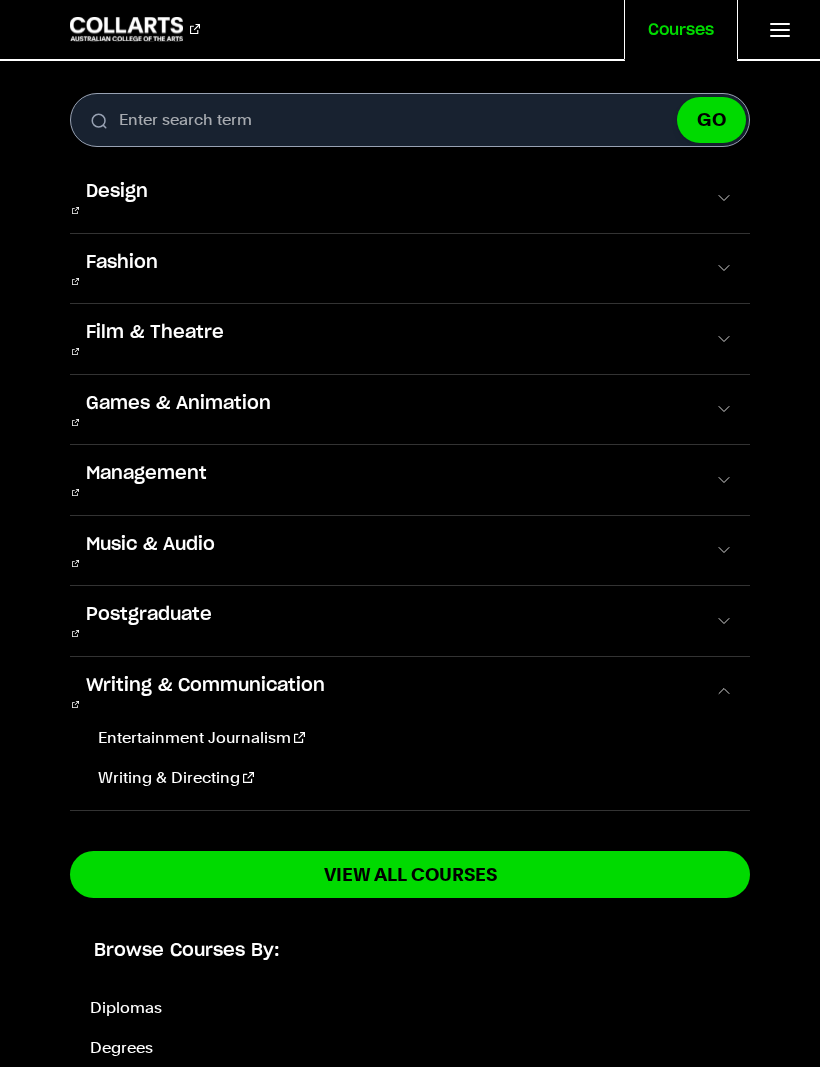 click on "Entertainment Journalism" at bounding box center (412, 738) 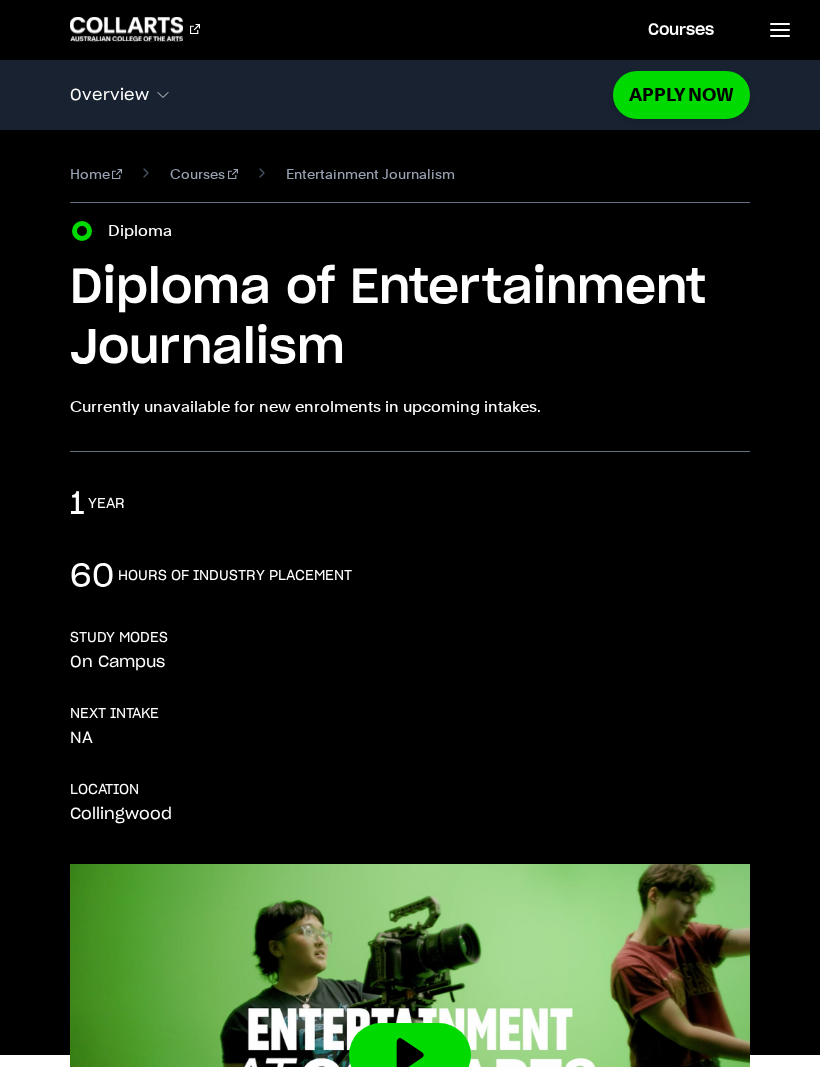 scroll, scrollTop: 0, scrollLeft: 0, axis: both 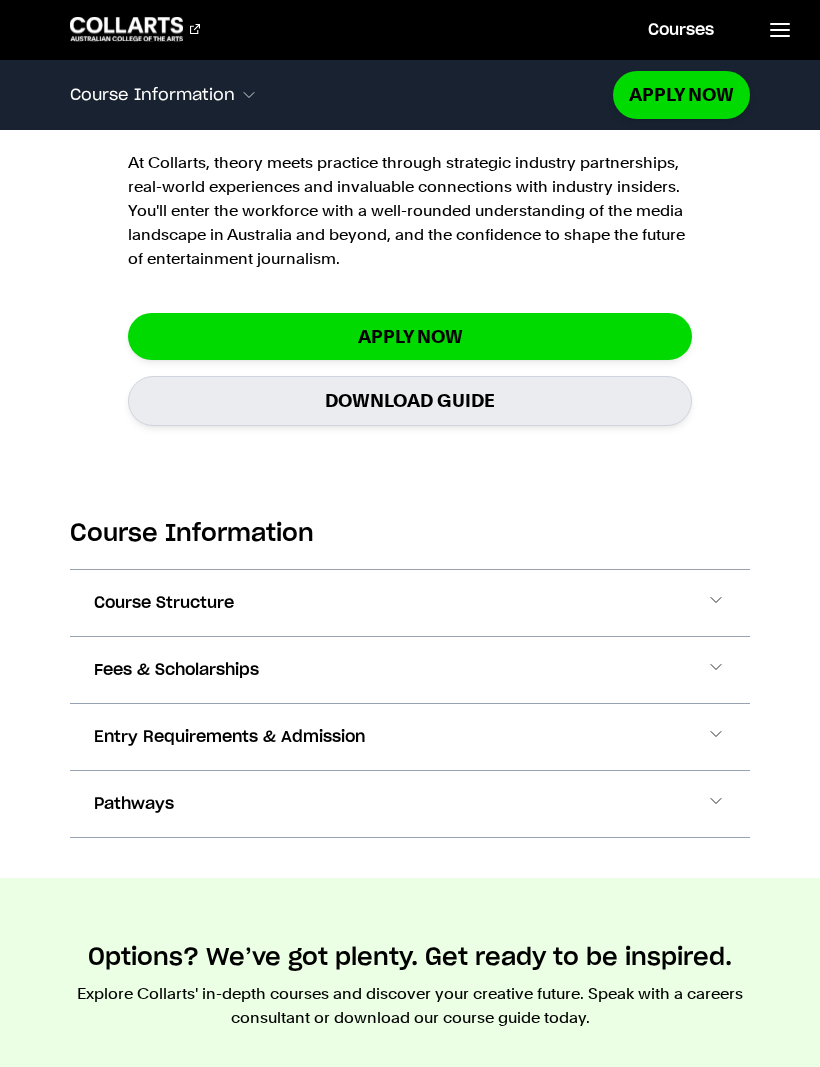 click on "Fees & Scholarships" at bounding box center [410, 670] 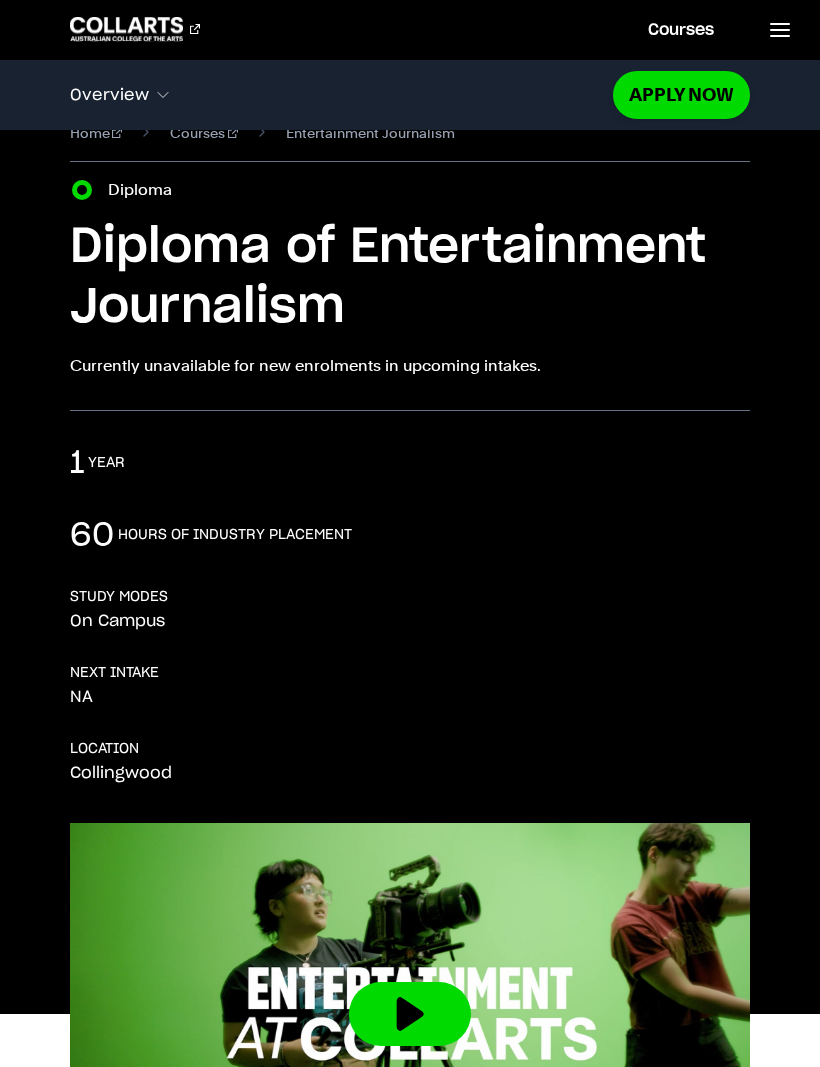 scroll, scrollTop: 0, scrollLeft: 0, axis: both 